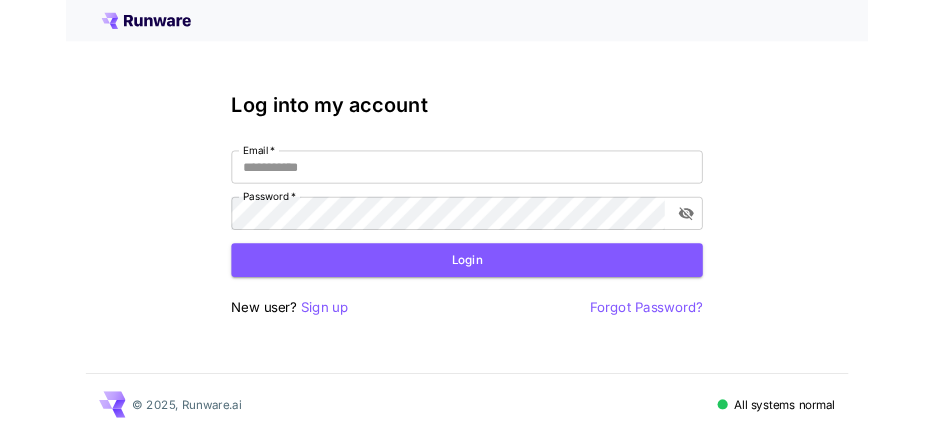 scroll, scrollTop: 0, scrollLeft: 0, axis: both 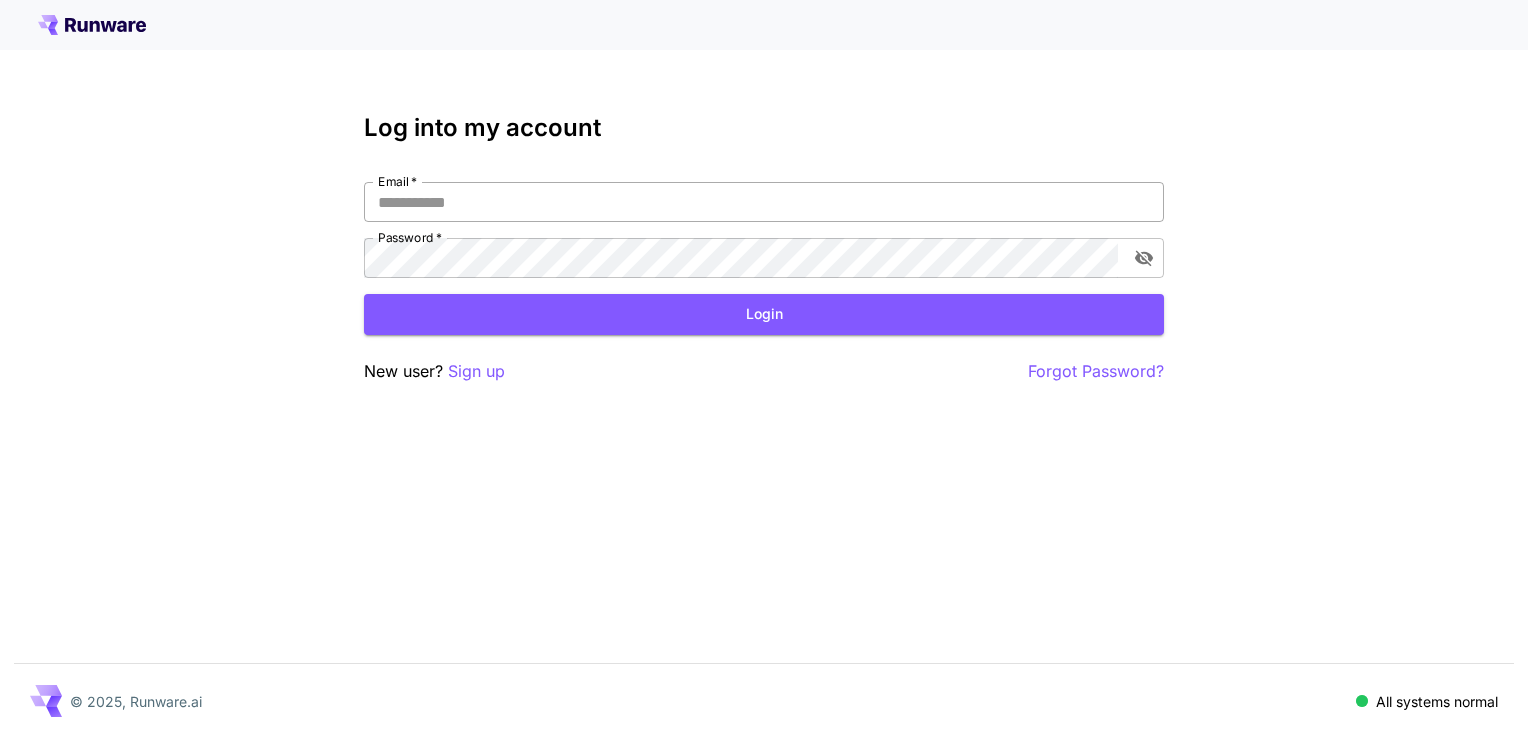 click on "Email   *" at bounding box center [764, 202] 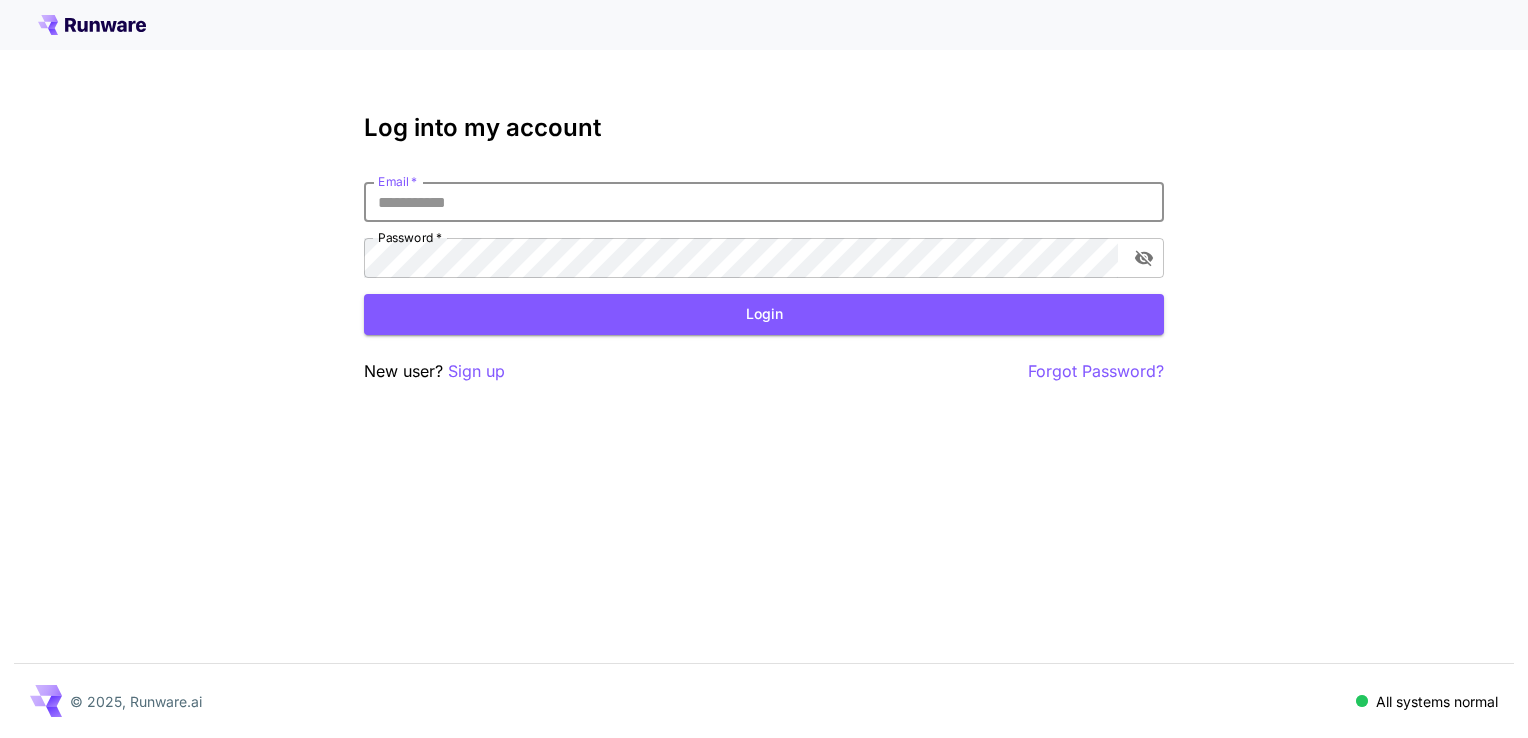 type on "**********" 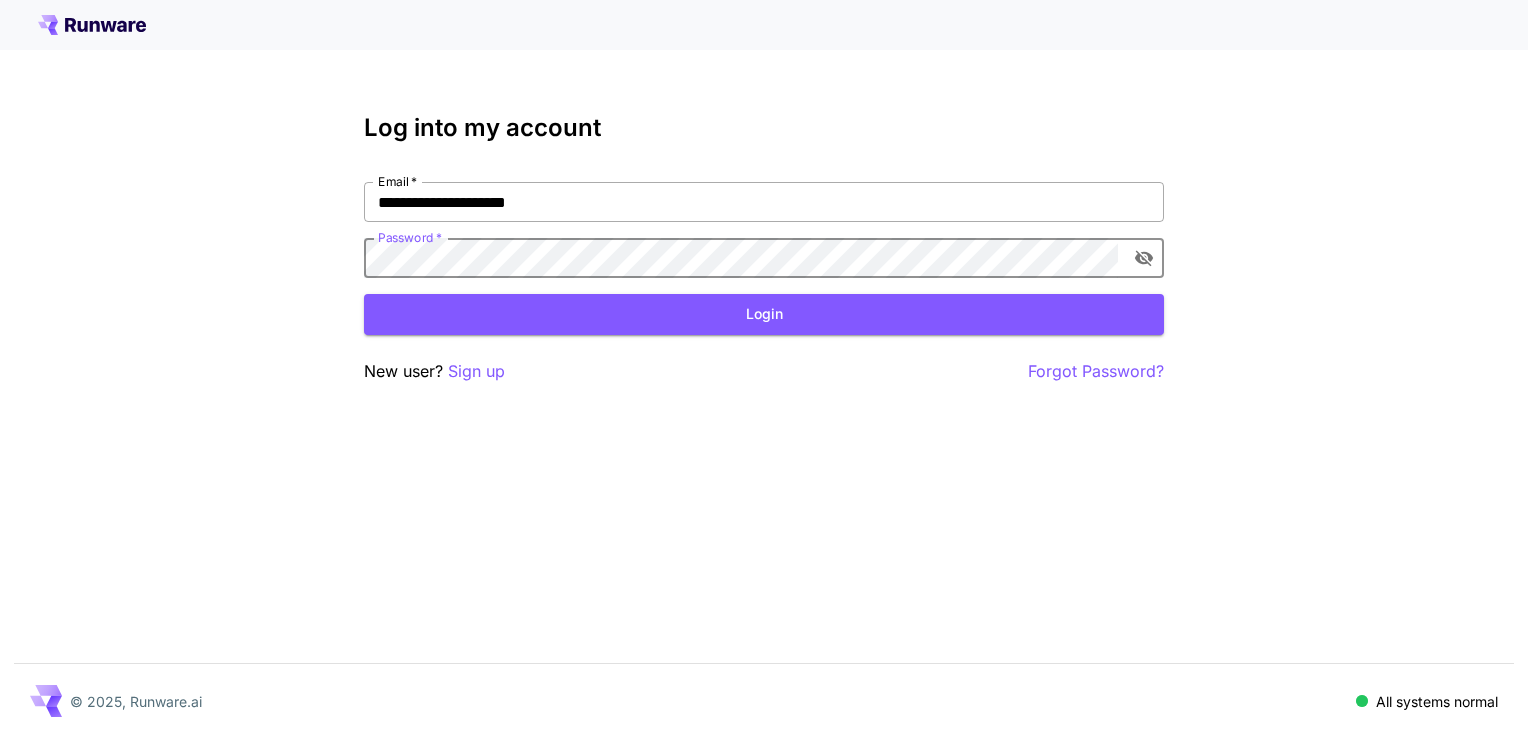 click on "Login" at bounding box center [764, 314] 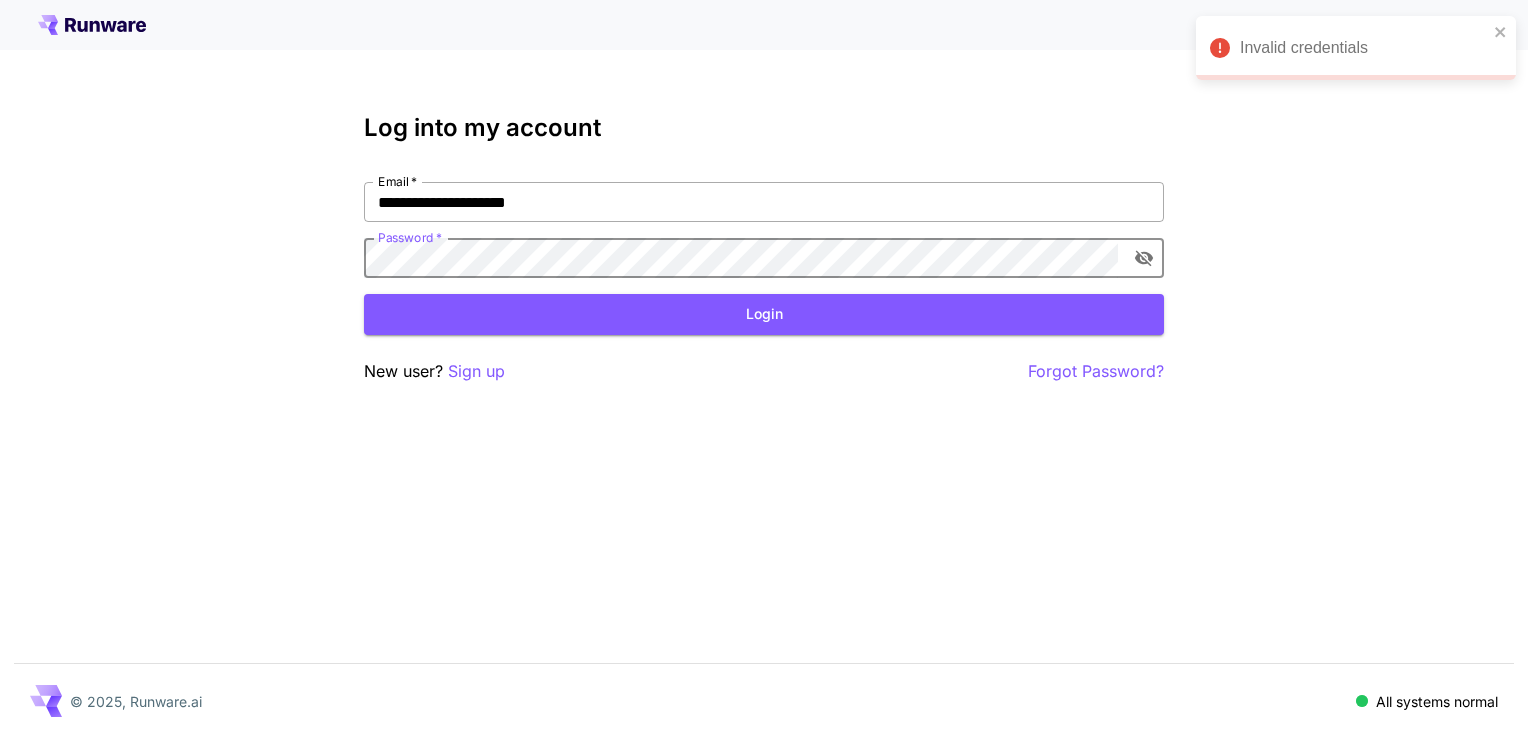 click on "Login" at bounding box center (764, 314) 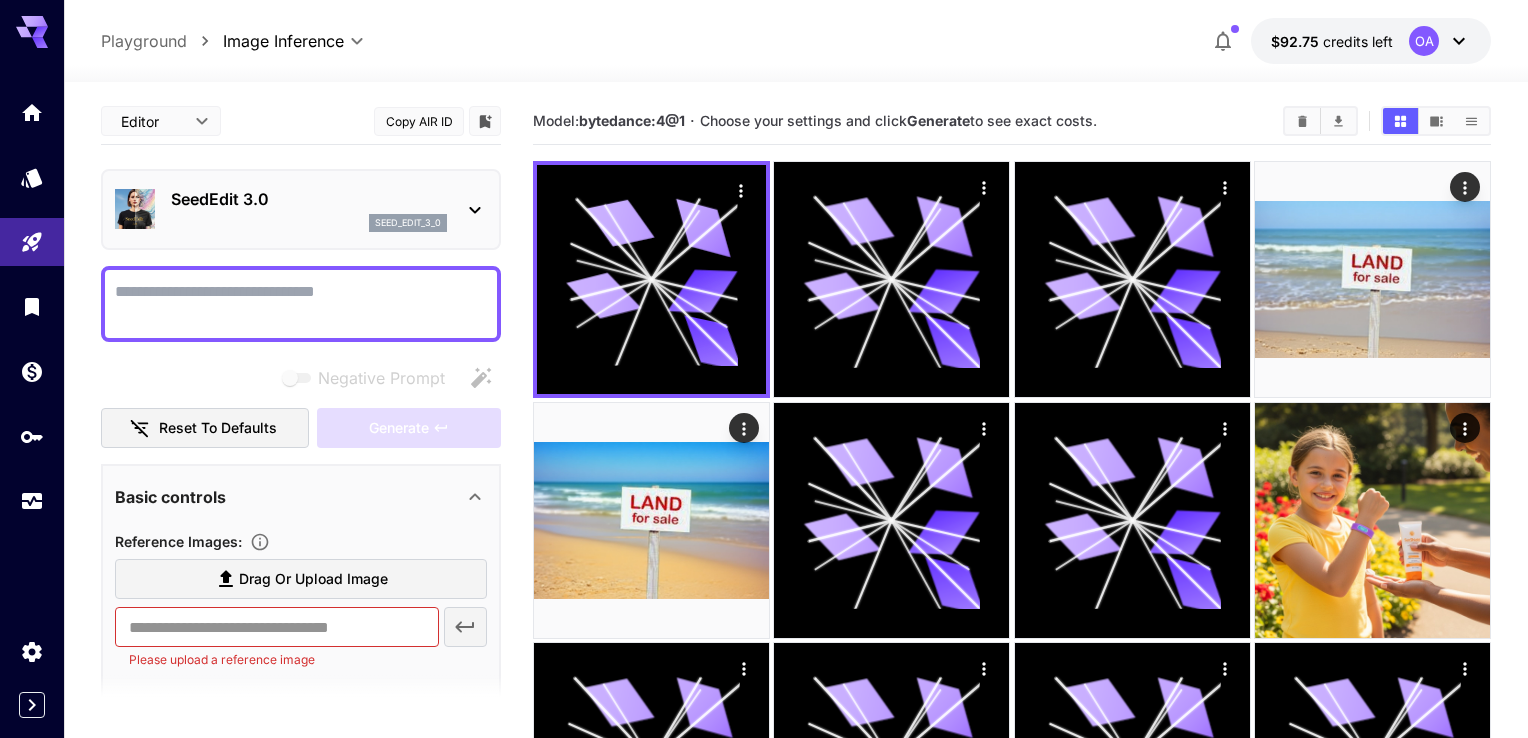 click on "**********" at bounding box center (764, 590) 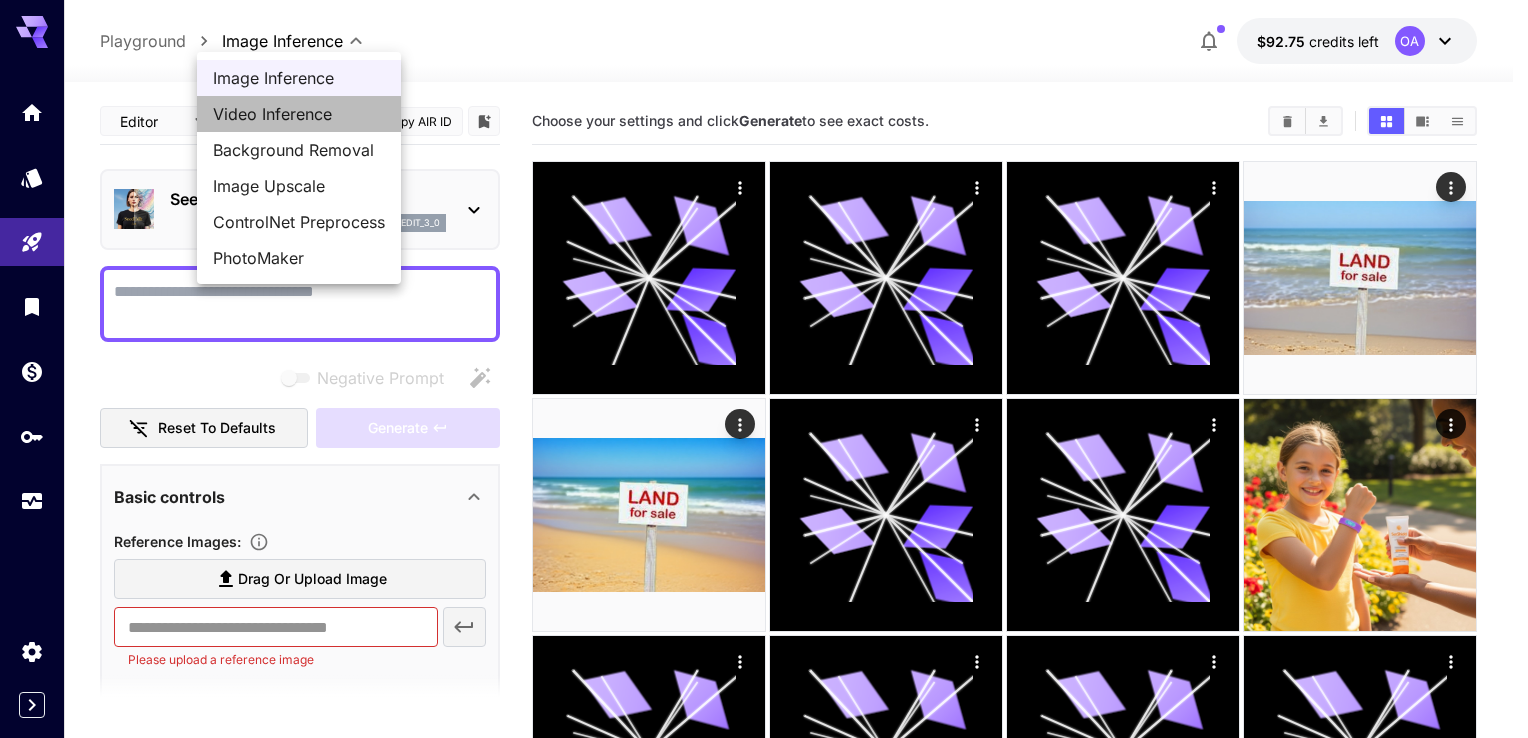 click on "Video Inference" at bounding box center [299, 114] 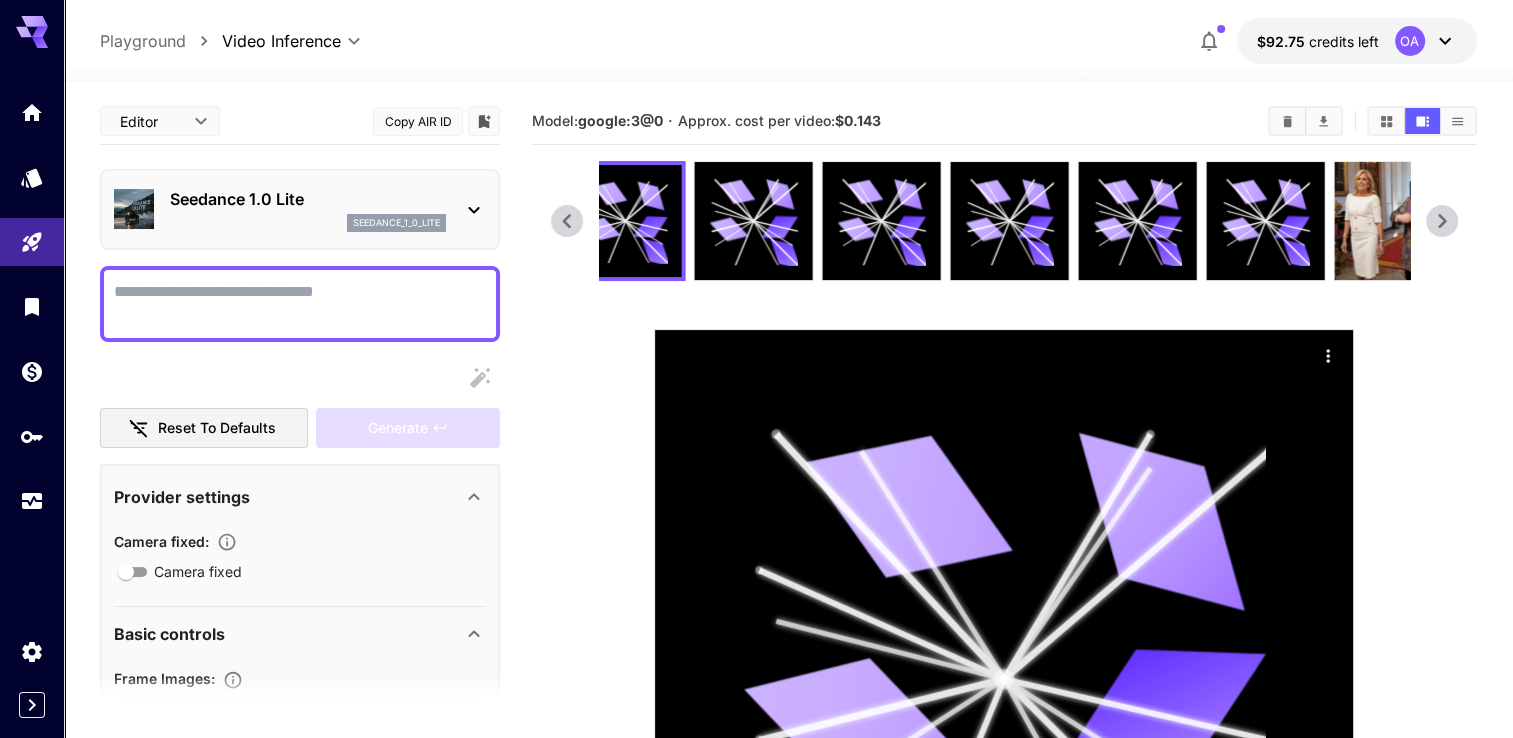 click on "seedance_1_0_lite" at bounding box center [308, 223] 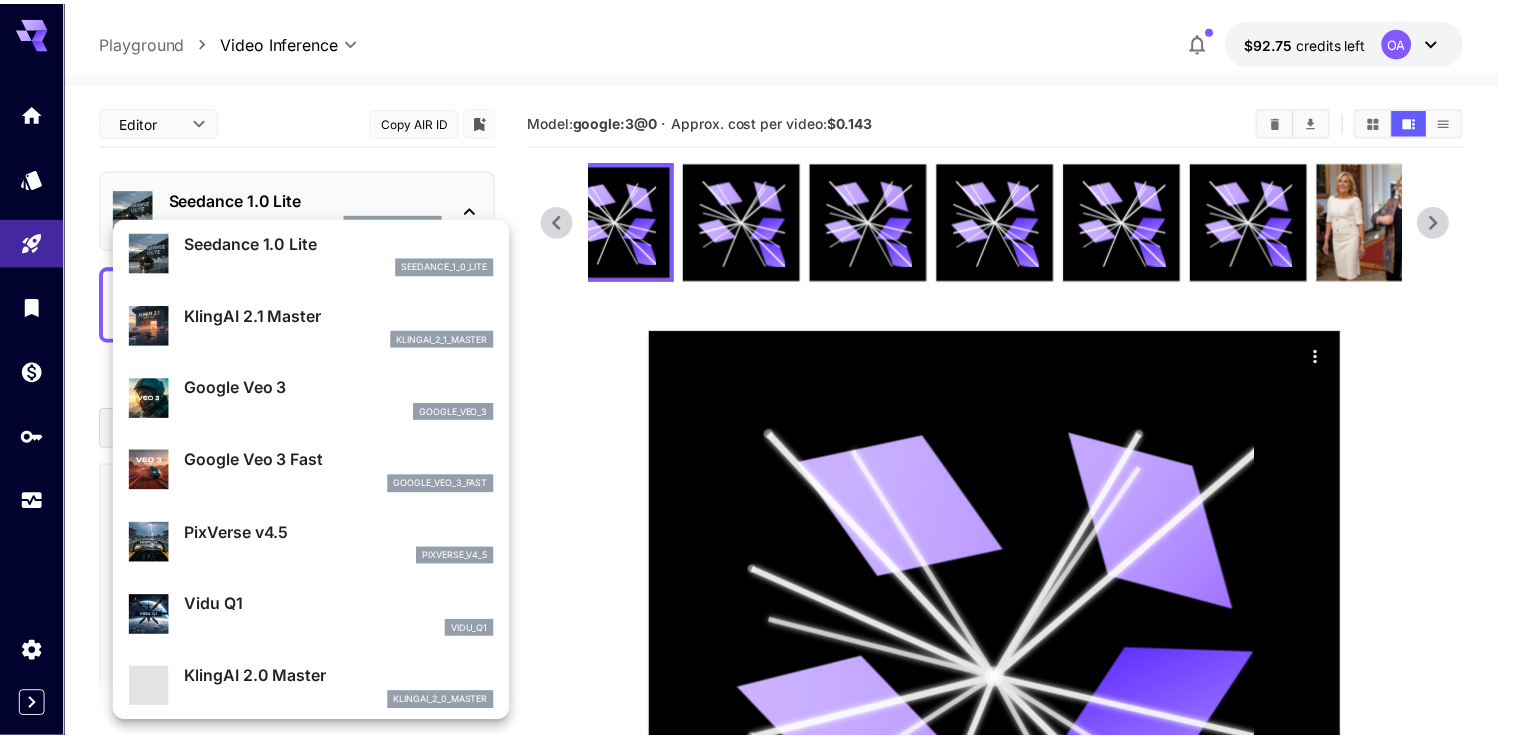 scroll, scrollTop: 300, scrollLeft: 0, axis: vertical 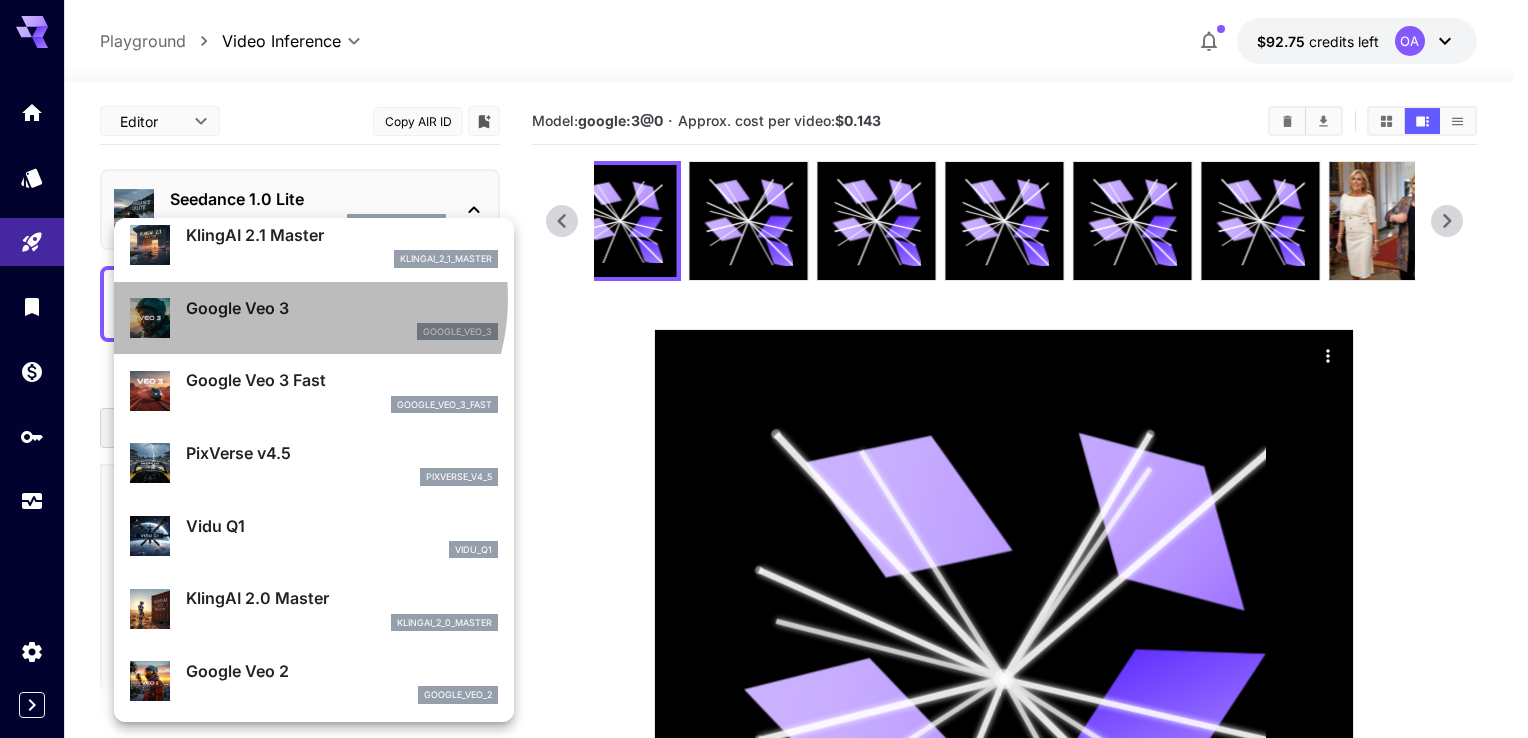 click on "Google Veo 3" at bounding box center [342, 308] 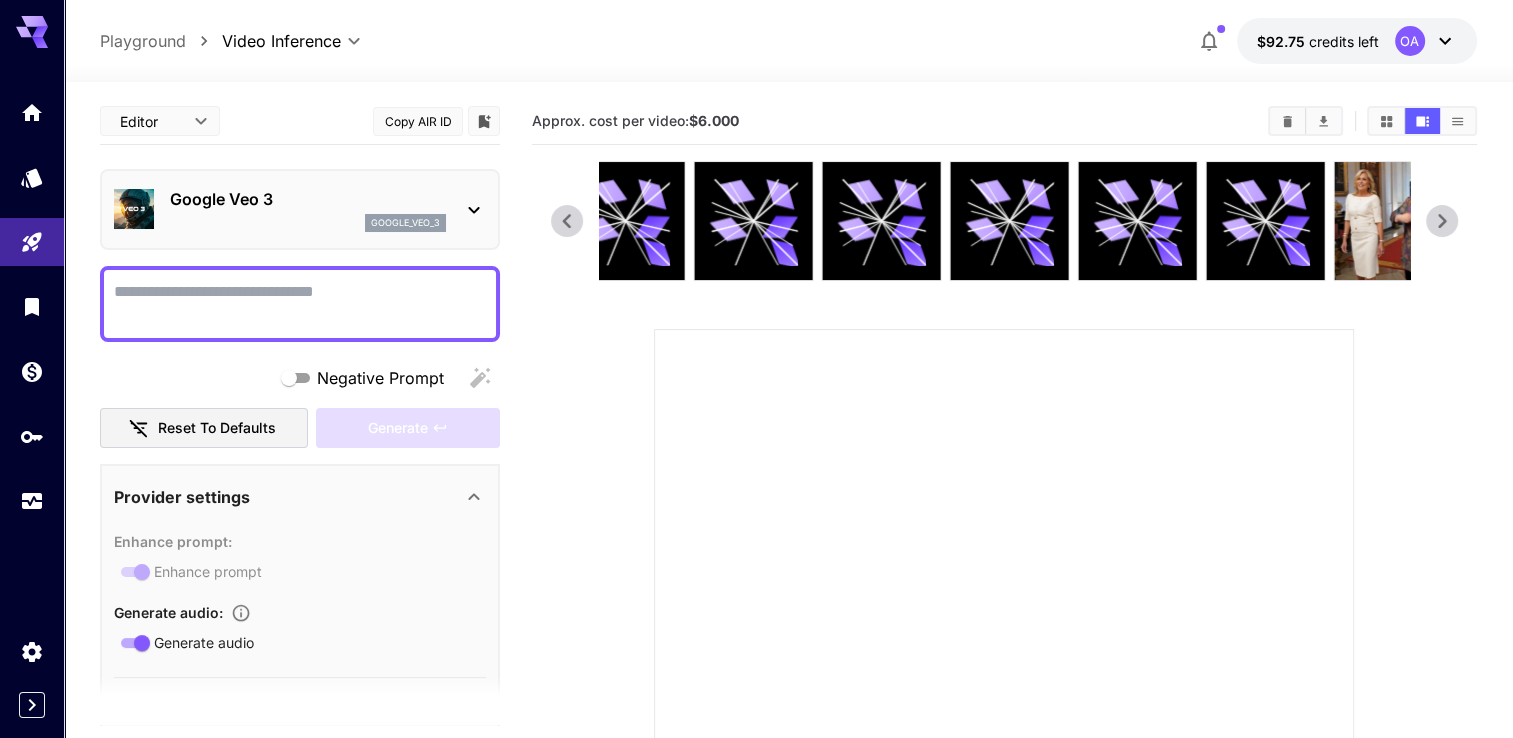 click on "Negative Prompt" at bounding box center (300, 304) 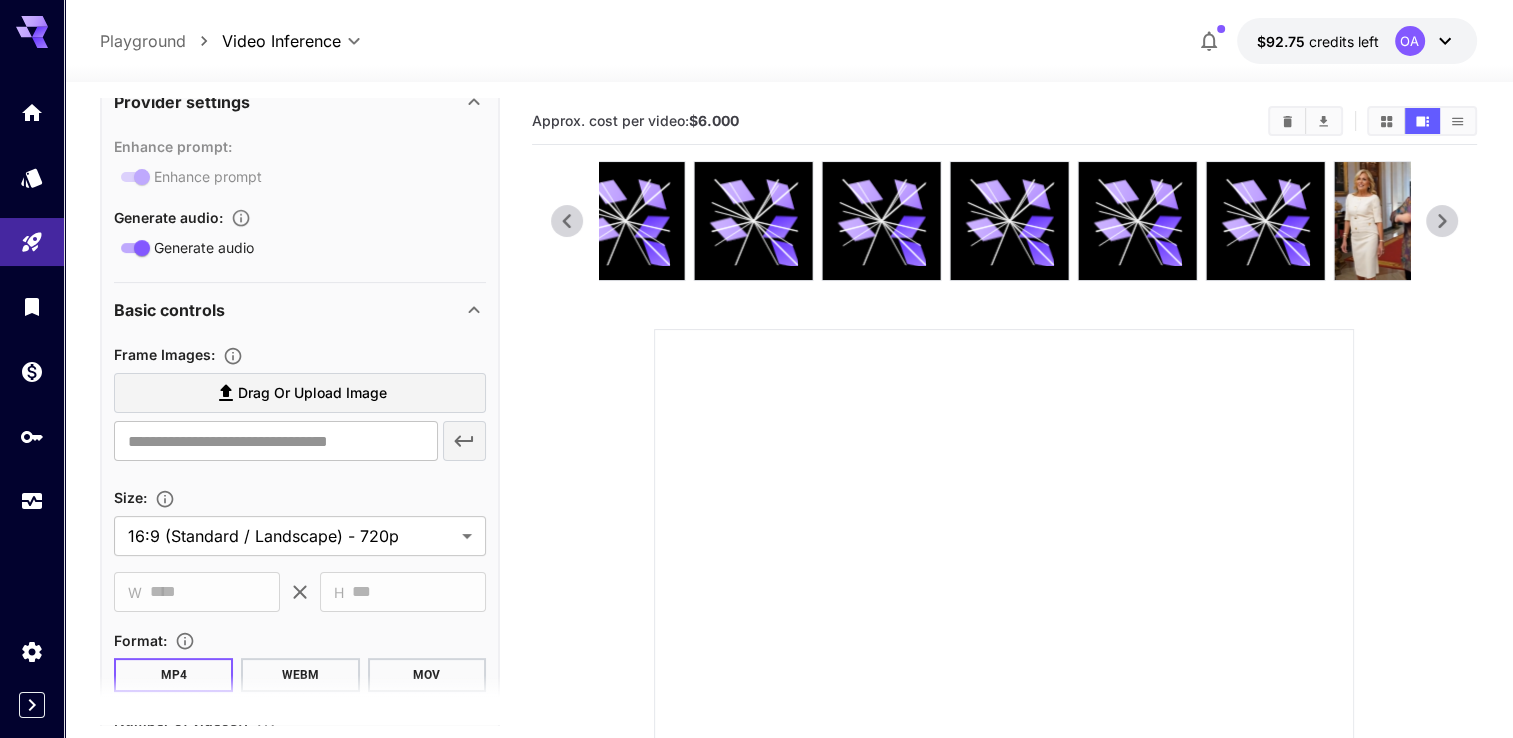 scroll, scrollTop: 400, scrollLeft: 0, axis: vertical 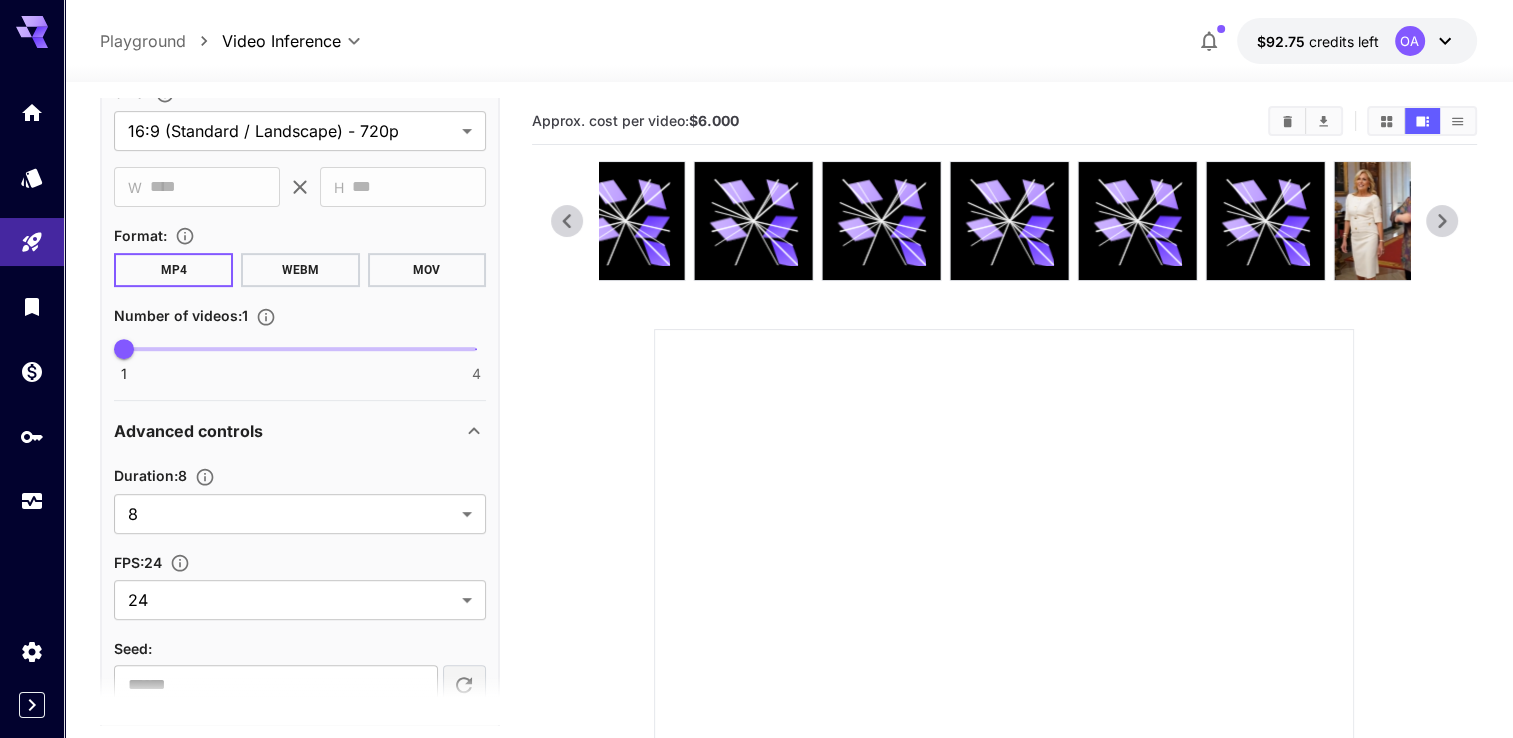 click on "Advanced controls" at bounding box center (288, 431) 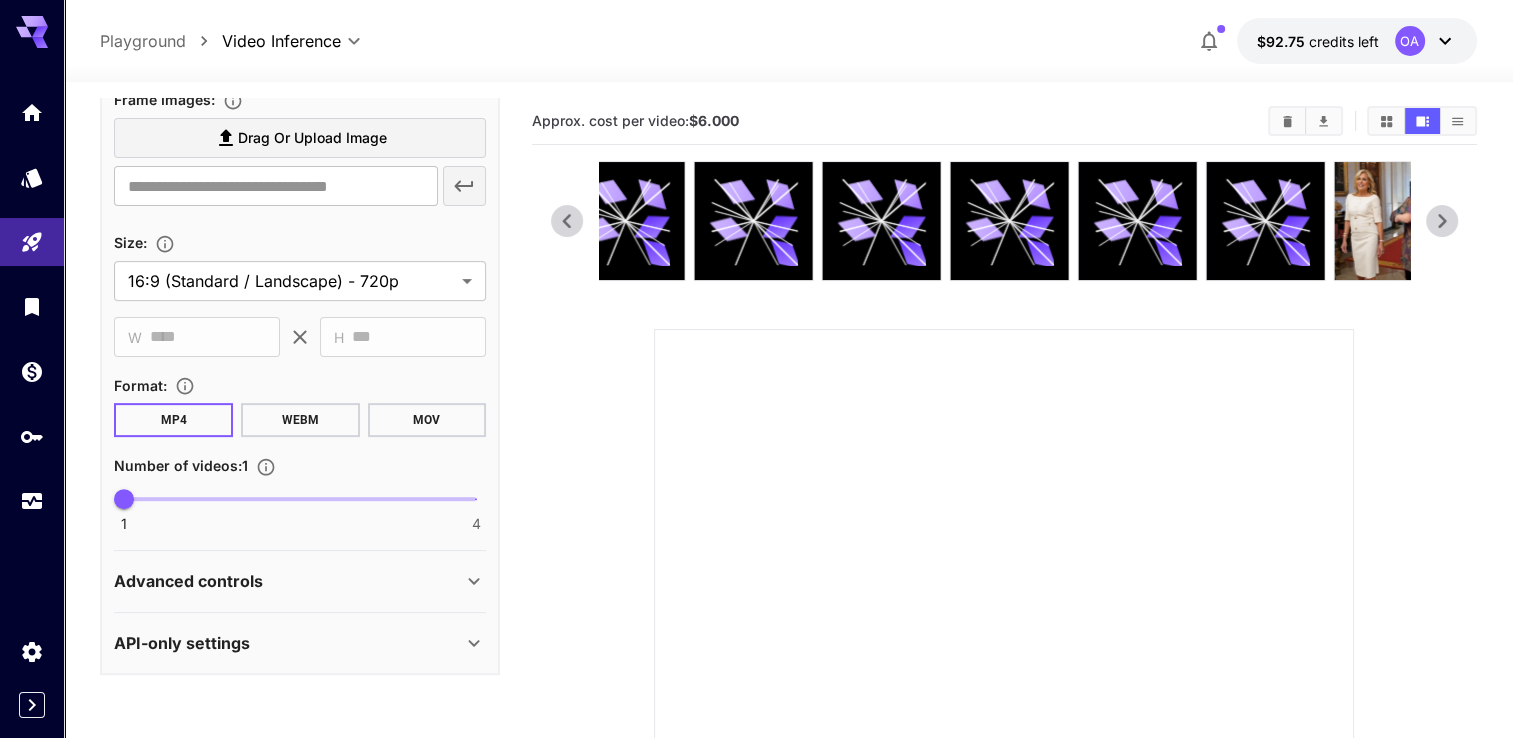 scroll, scrollTop: 649, scrollLeft: 0, axis: vertical 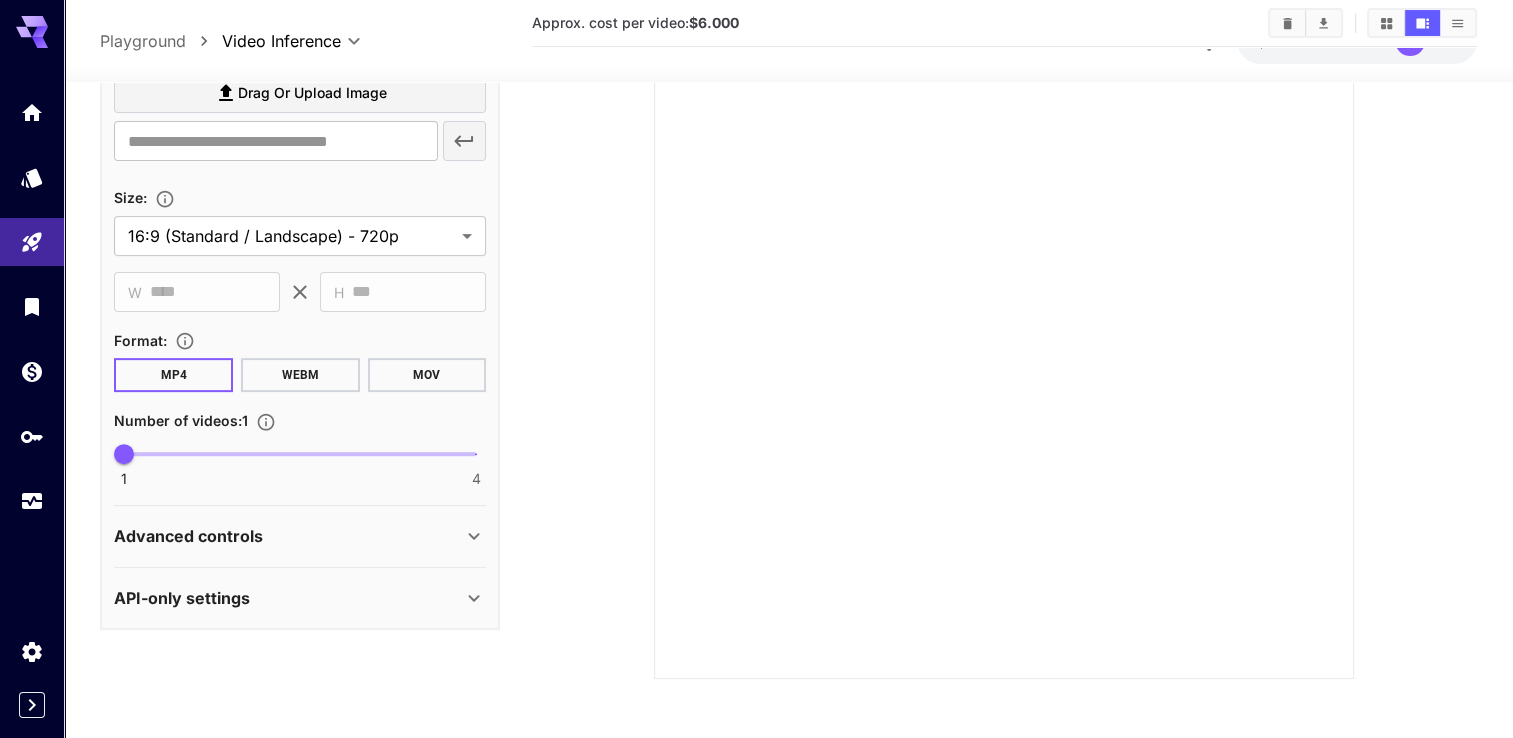 click on "Advanced controls" at bounding box center [188, 536] 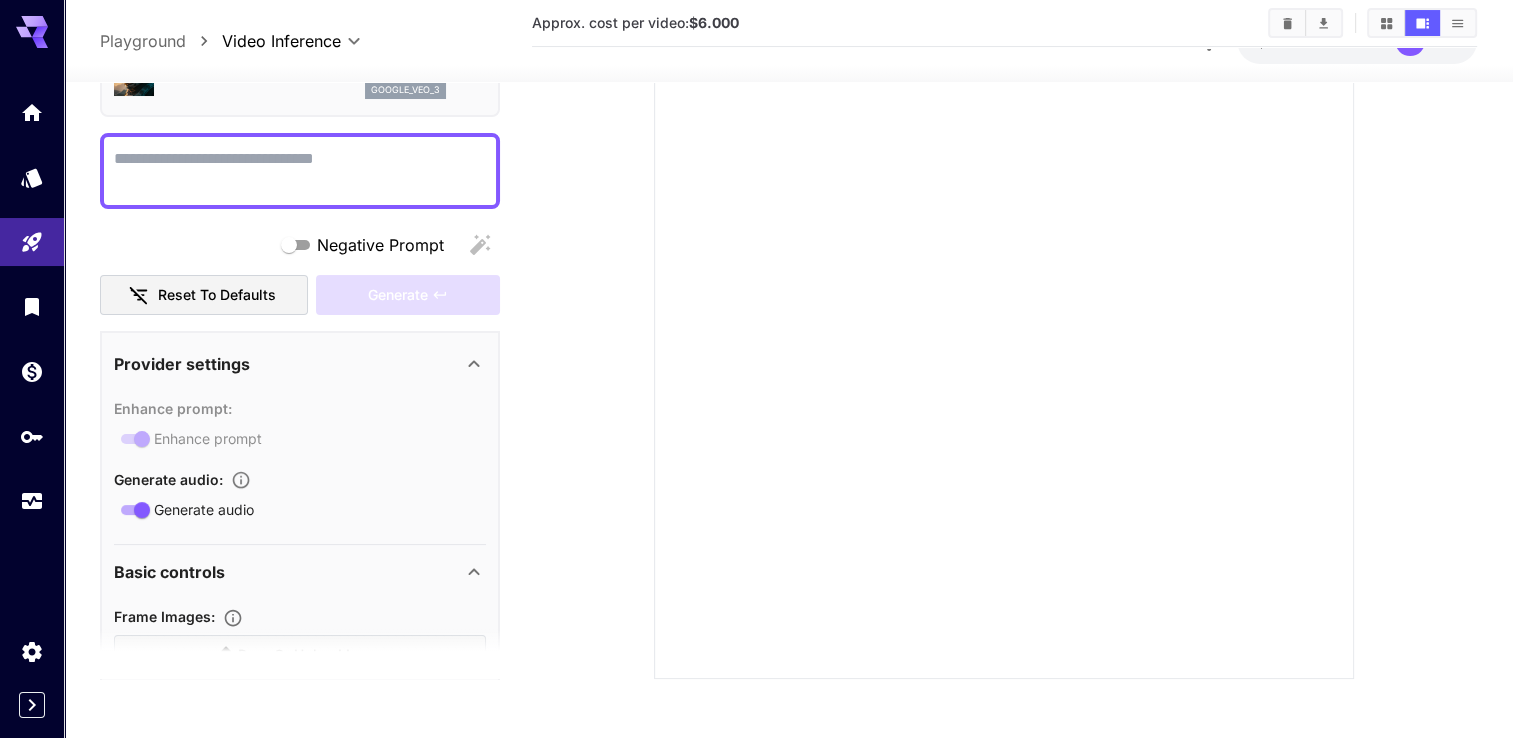 scroll, scrollTop: 0, scrollLeft: 0, axis: both 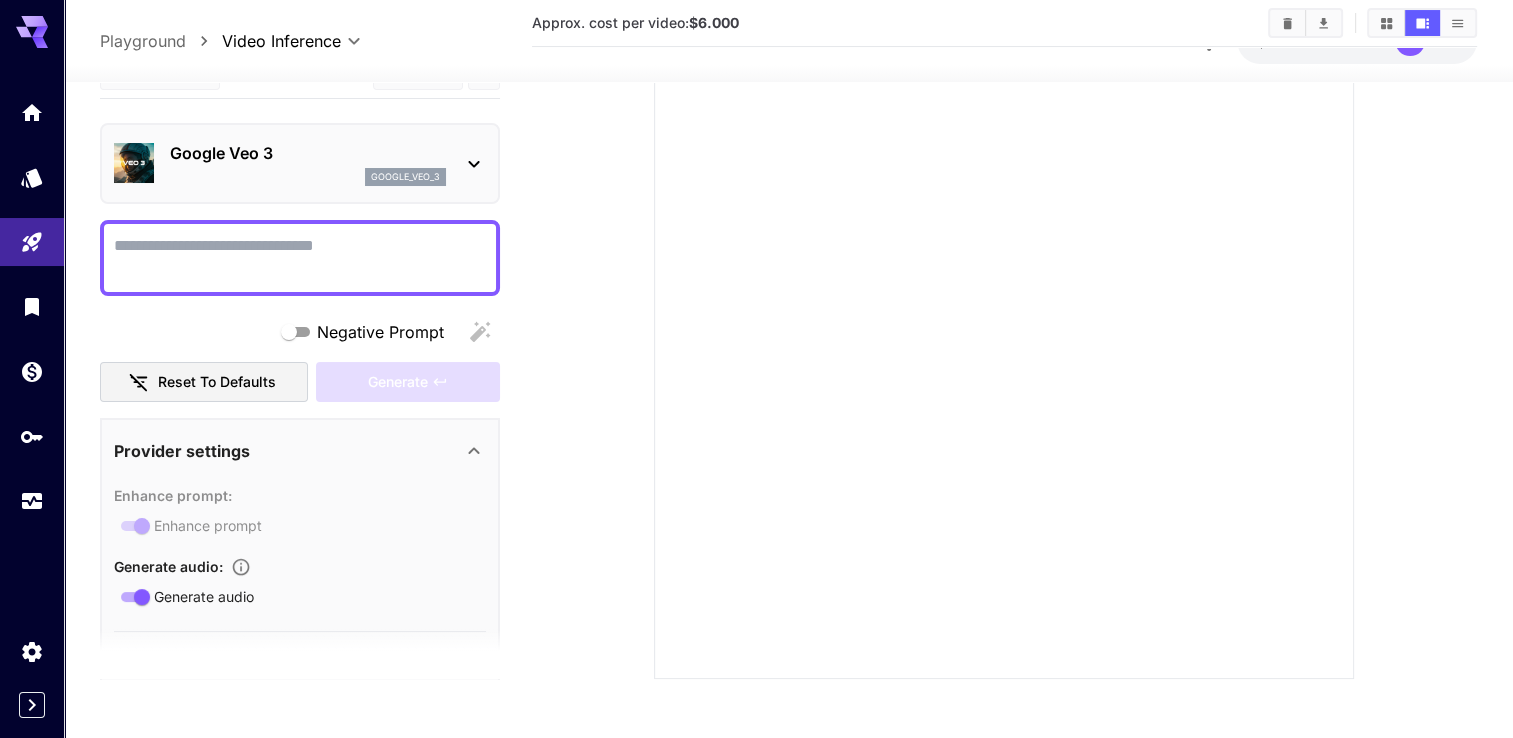 click on "Negative Prompt" at bounding box center (300, 257) 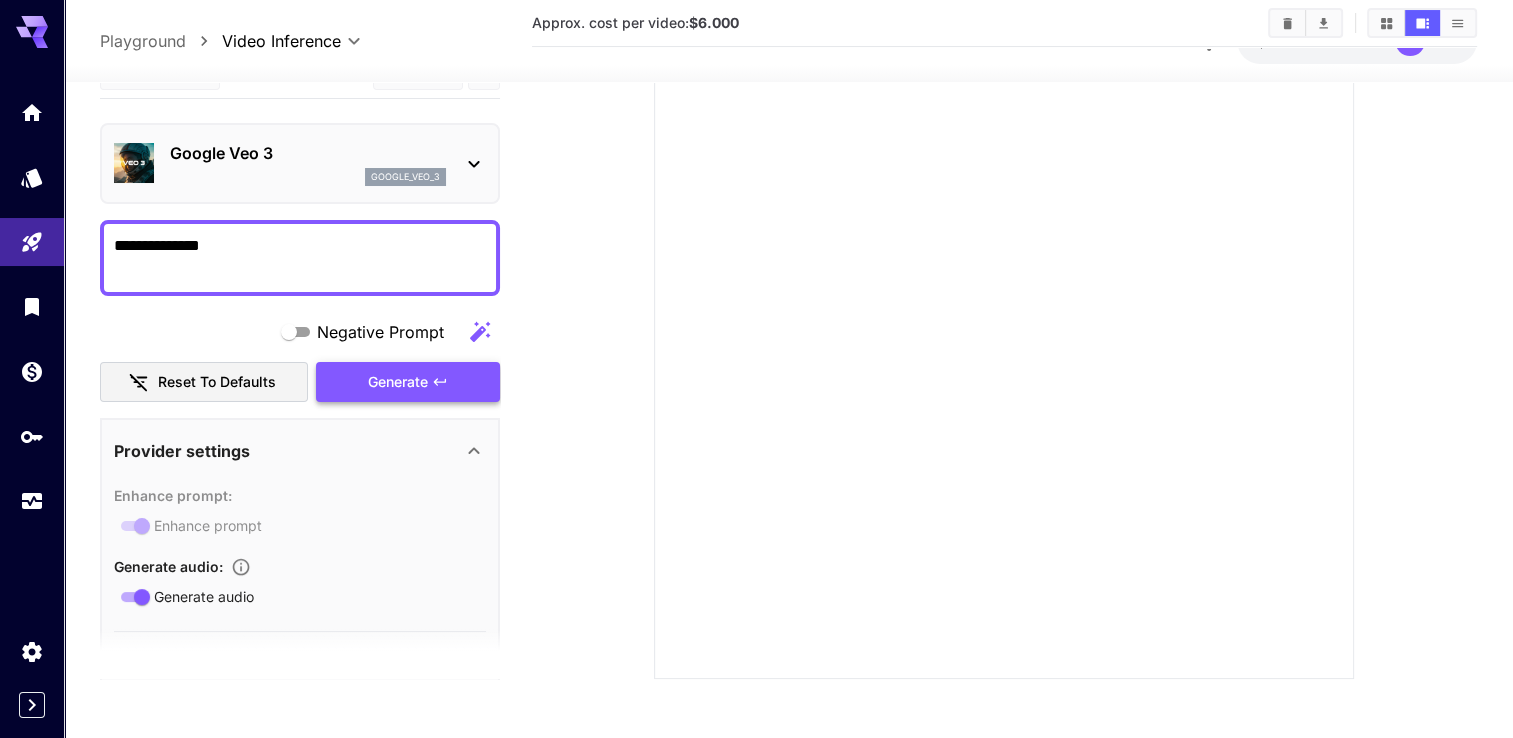 type on "**********" 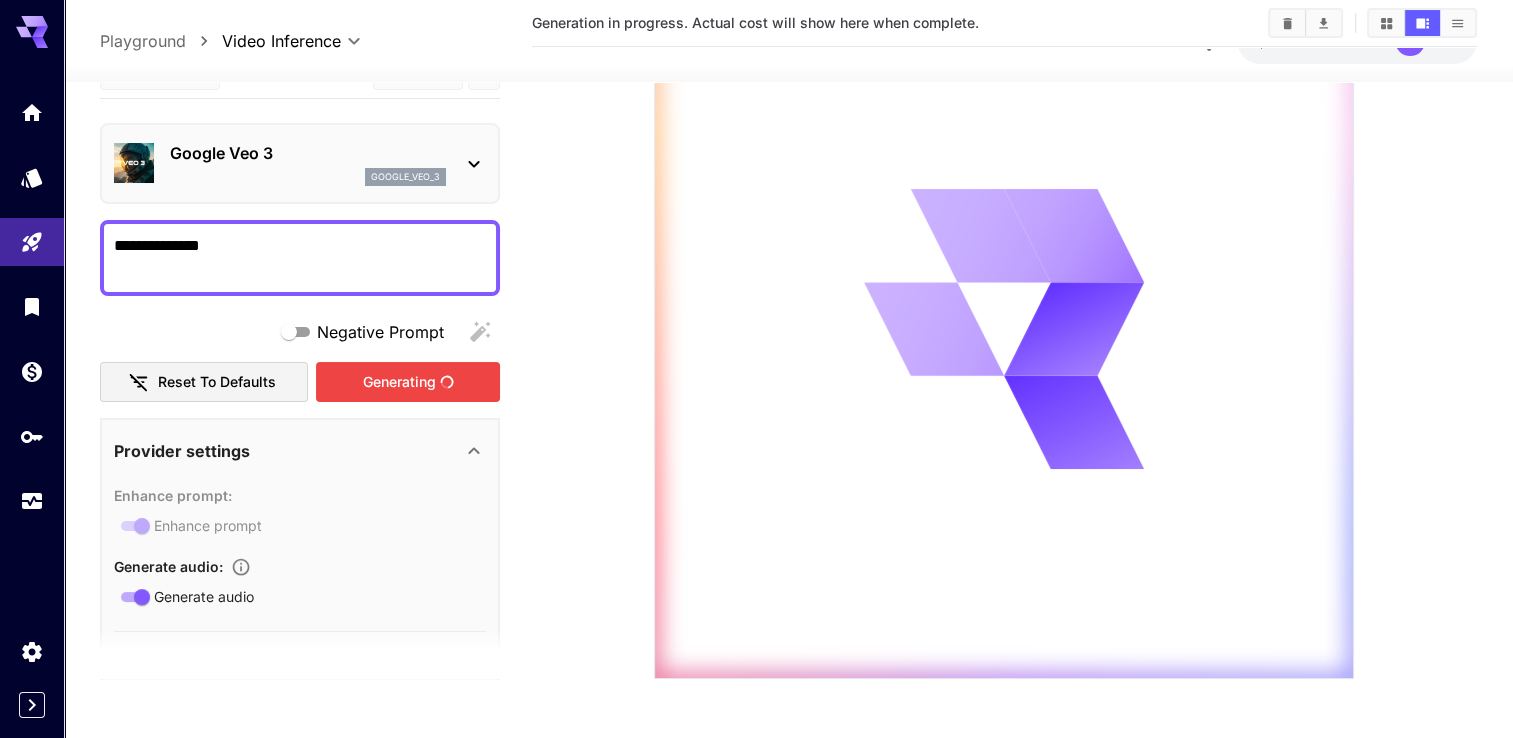click on "Generating" at bounding box center [408, 381] 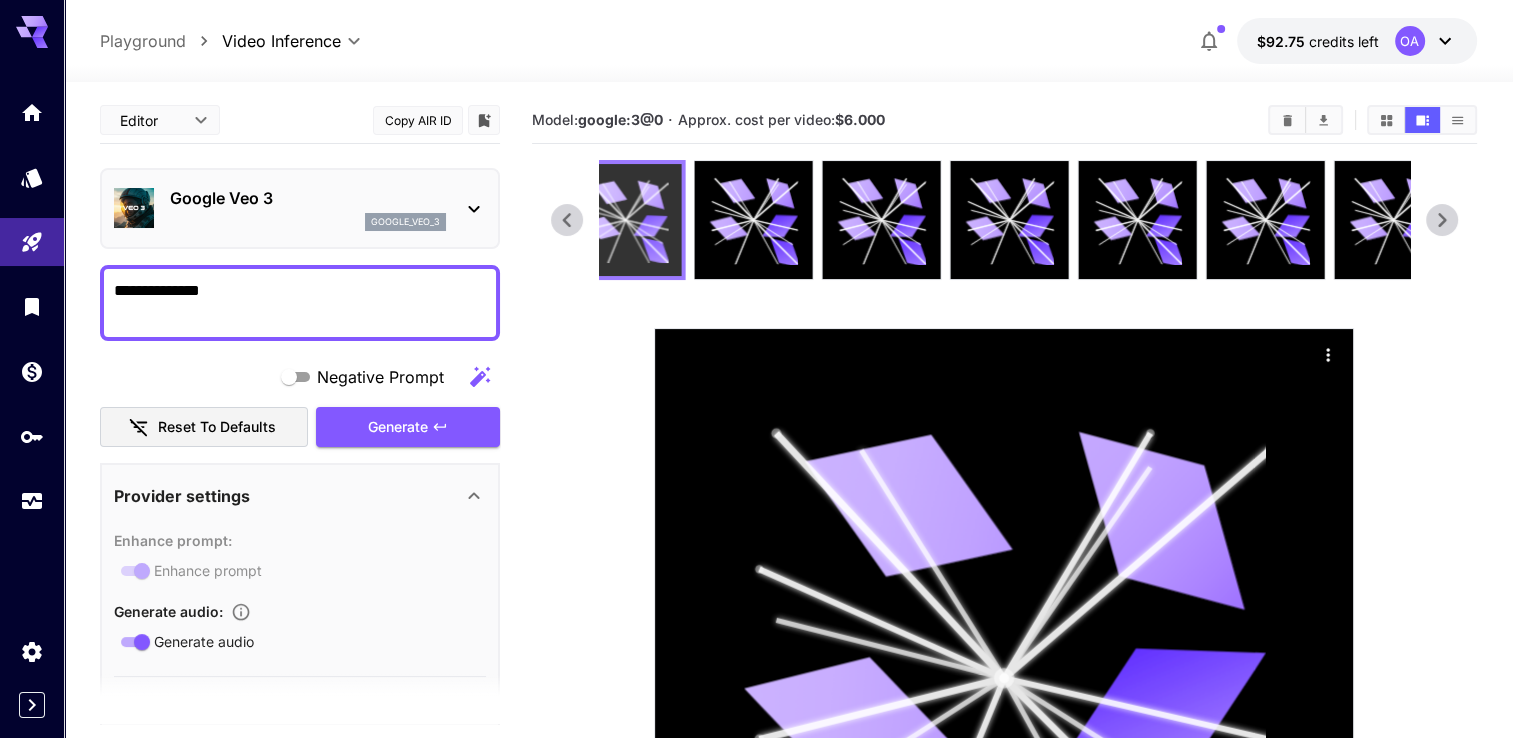 scroll, scrollTop: 0, scrollLeft: 0, axis: both 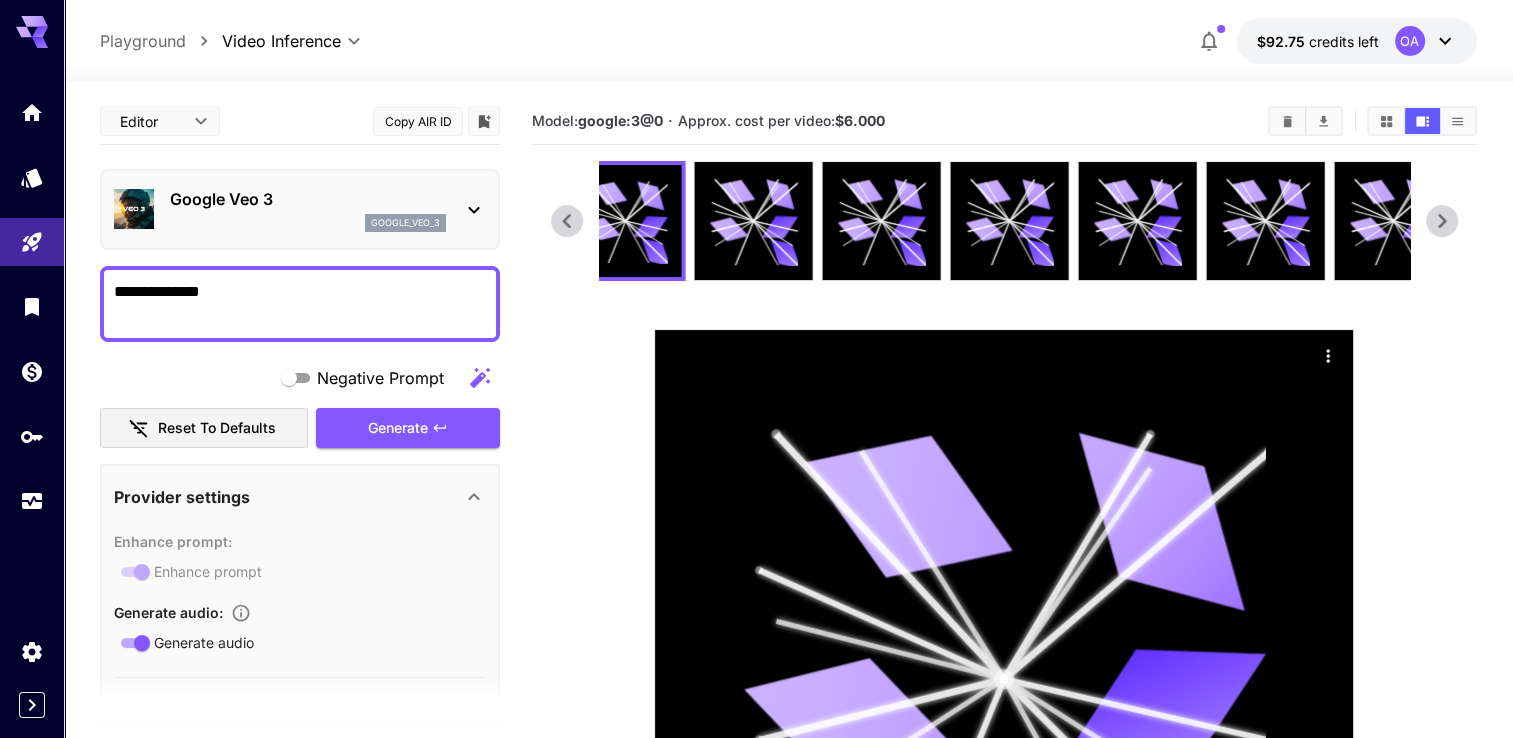 click 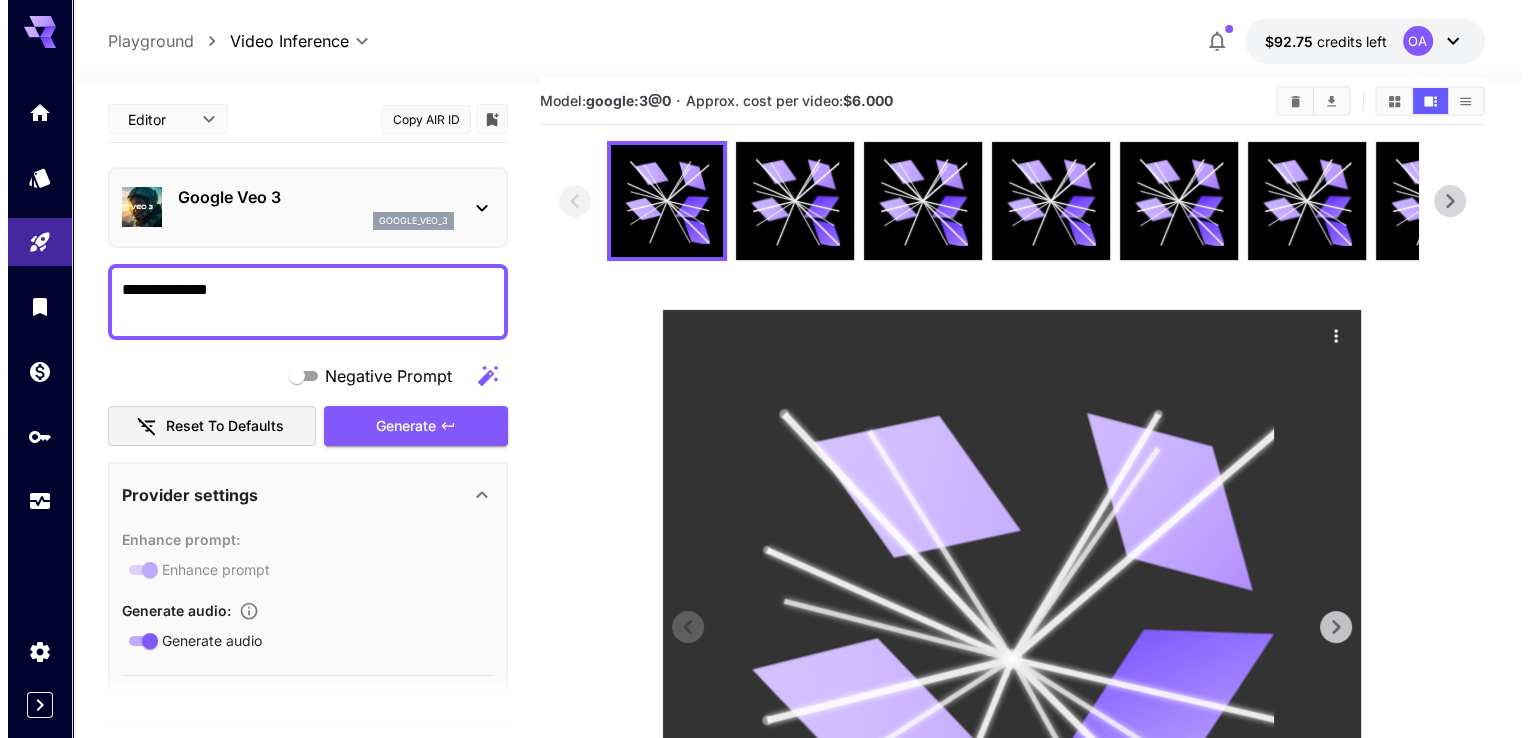 scroll, scrollTop: 0, scrollLeft: 0, axis: both 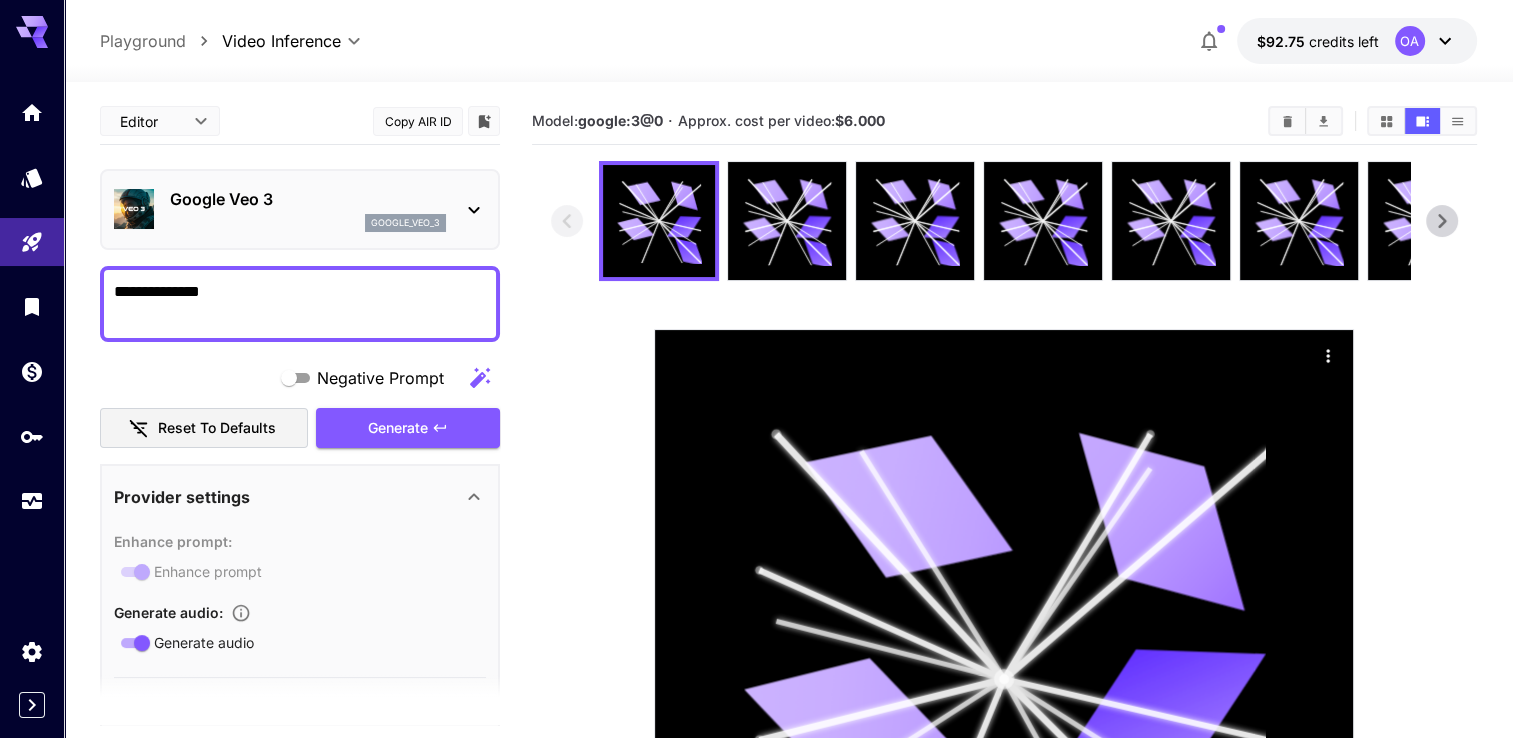 click on "Google Veo 3" at bounding box center (308, 199) 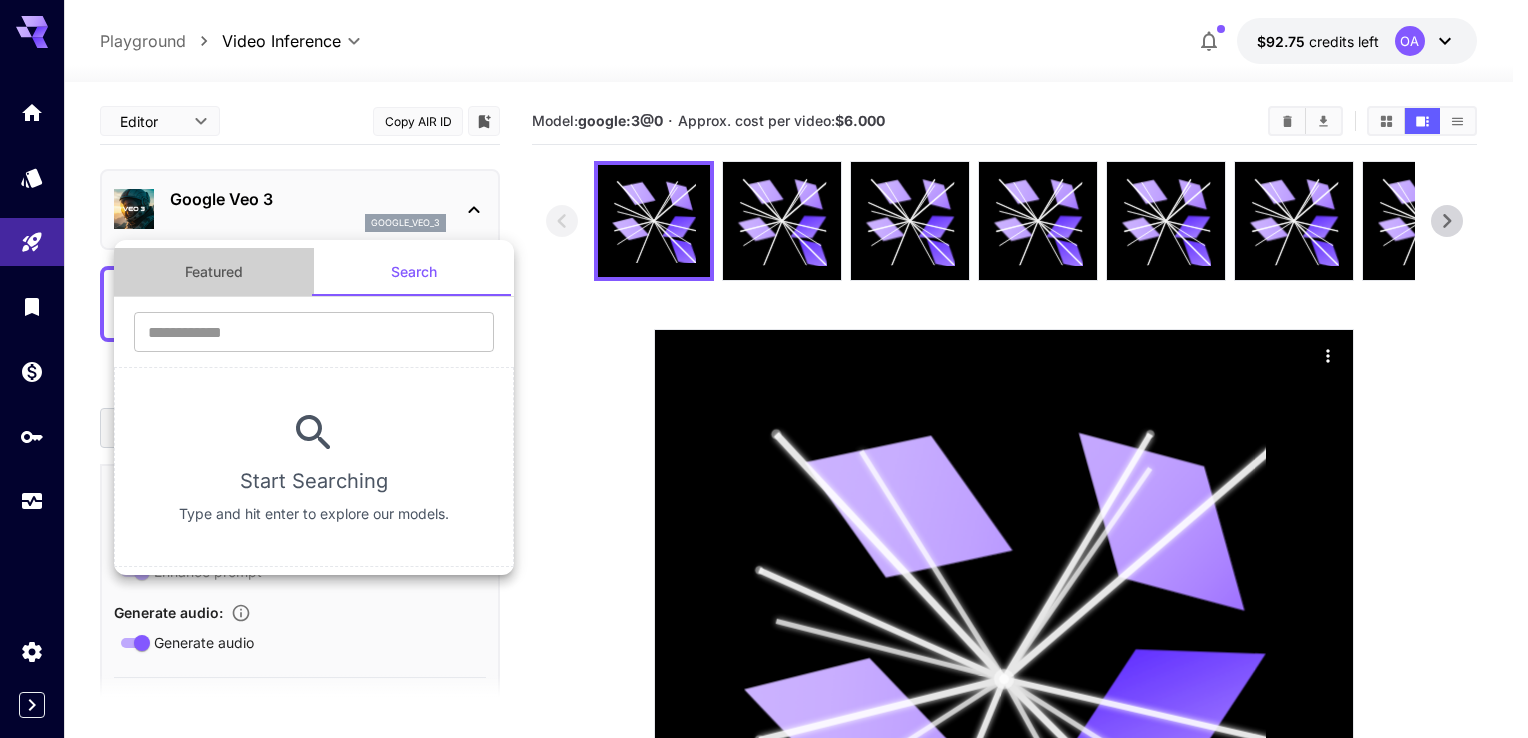 click on "Featured" at bounding box center [214, 272] 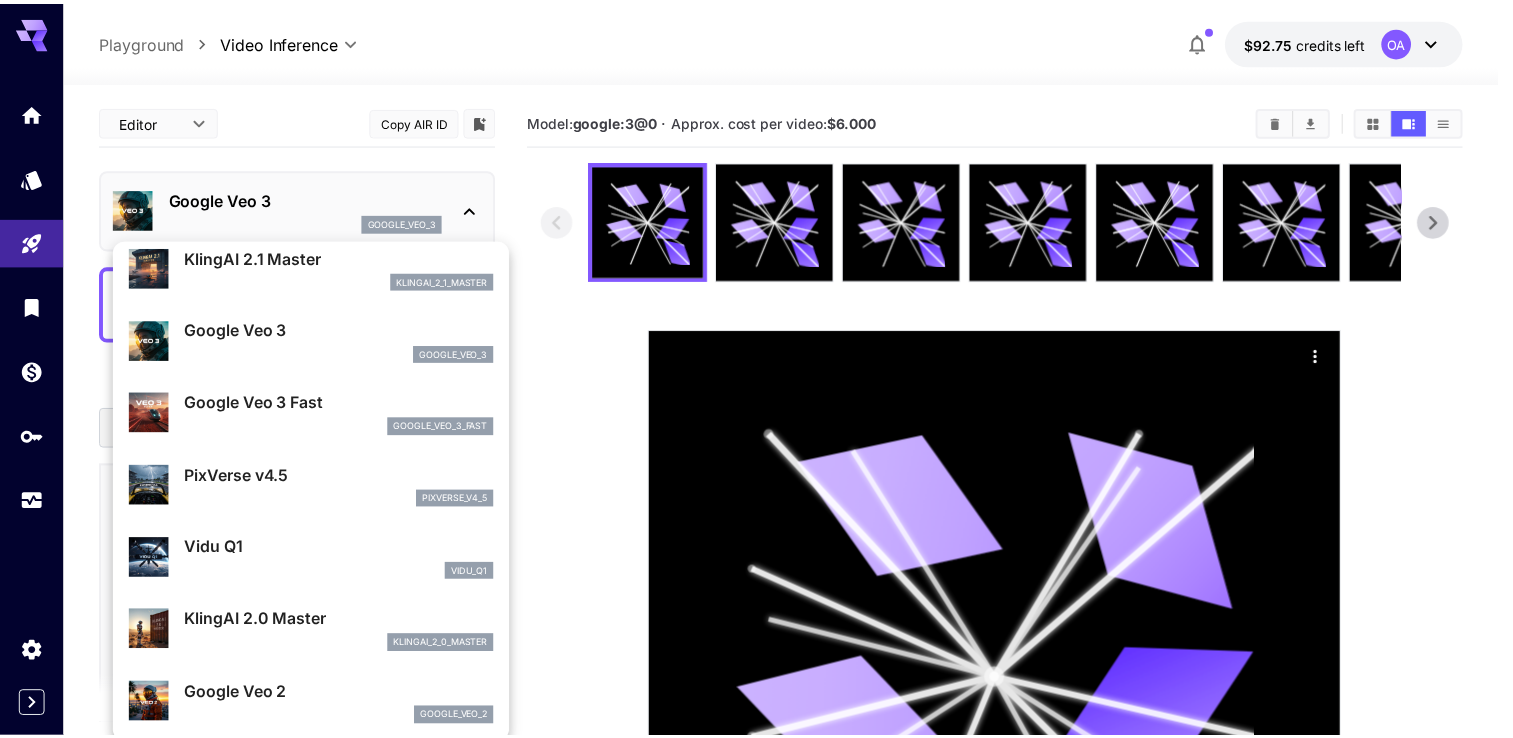 scroll, scrollTop: 289, scrollLeft: 0, axis: vertical 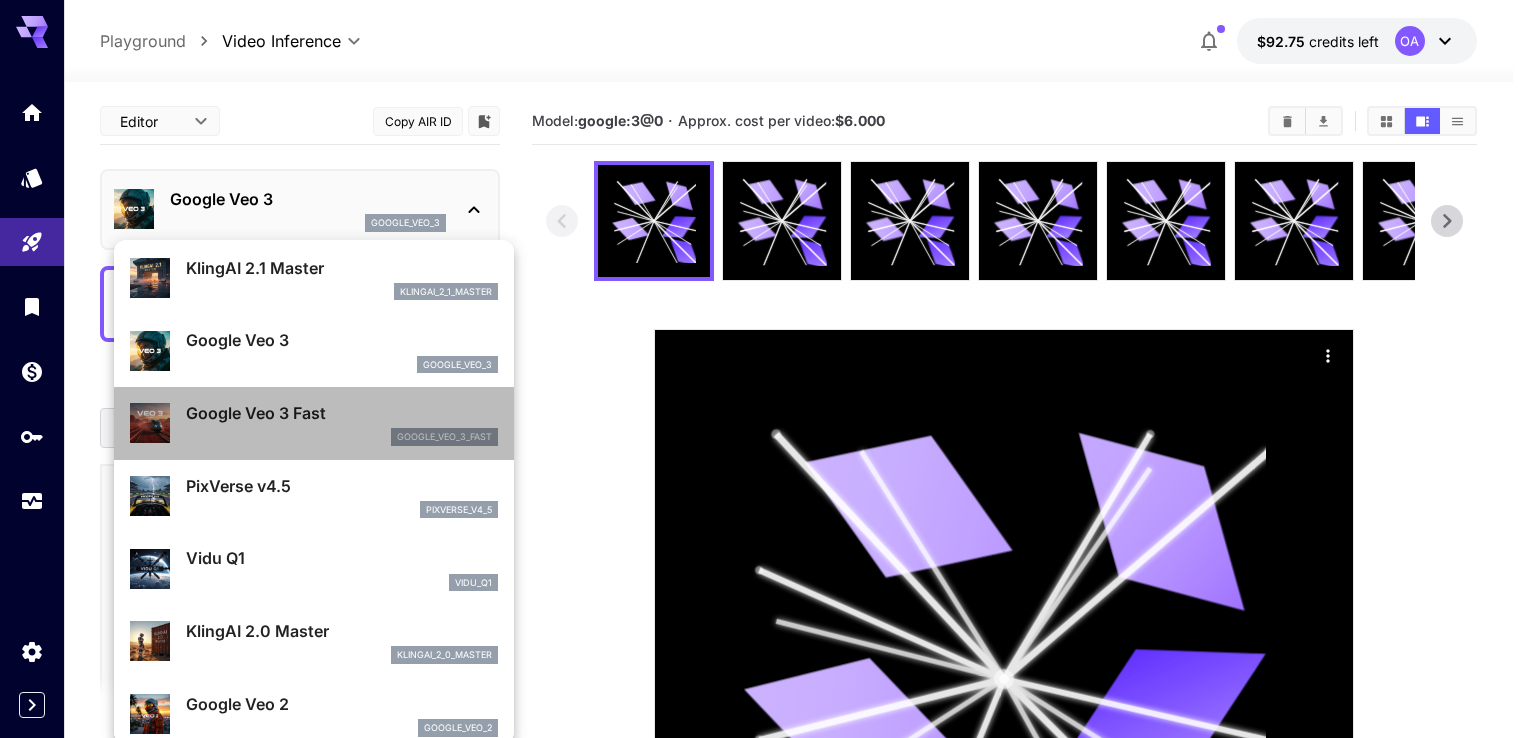 click on "google_veo_3_fast" at bounding box center (342, 437) 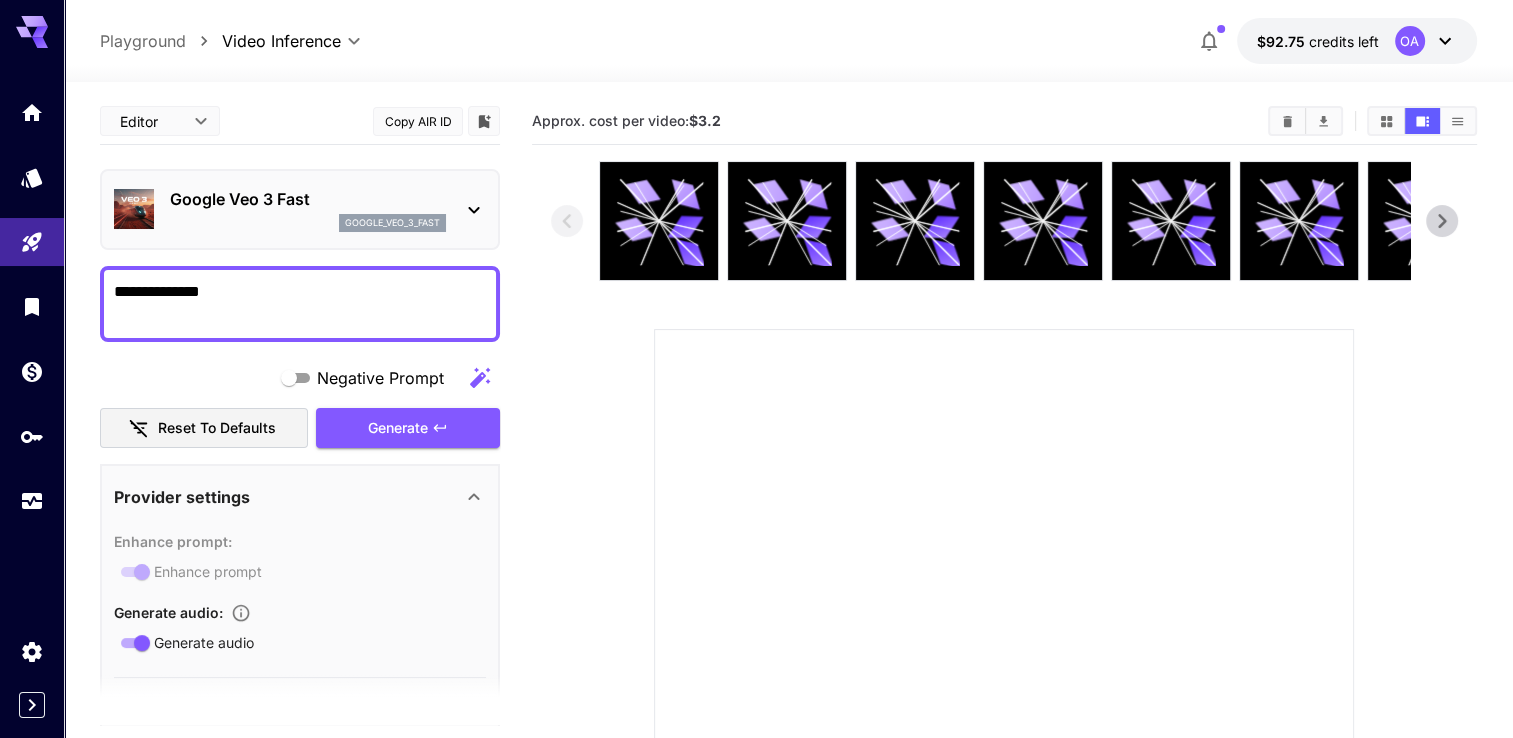 click on "**********" at bounding box center (300, 304) 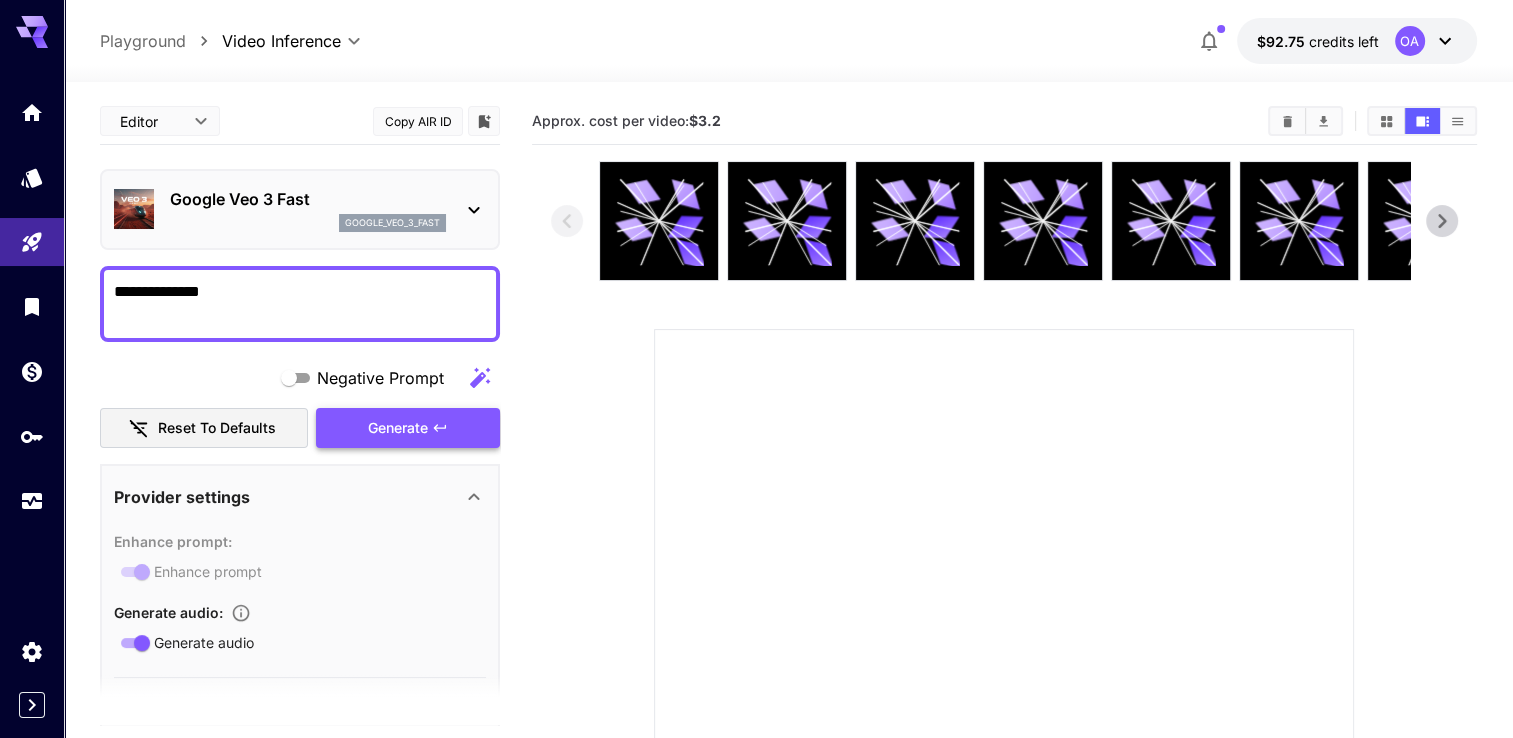 click on "Generate" at bounding box center [408, 428] 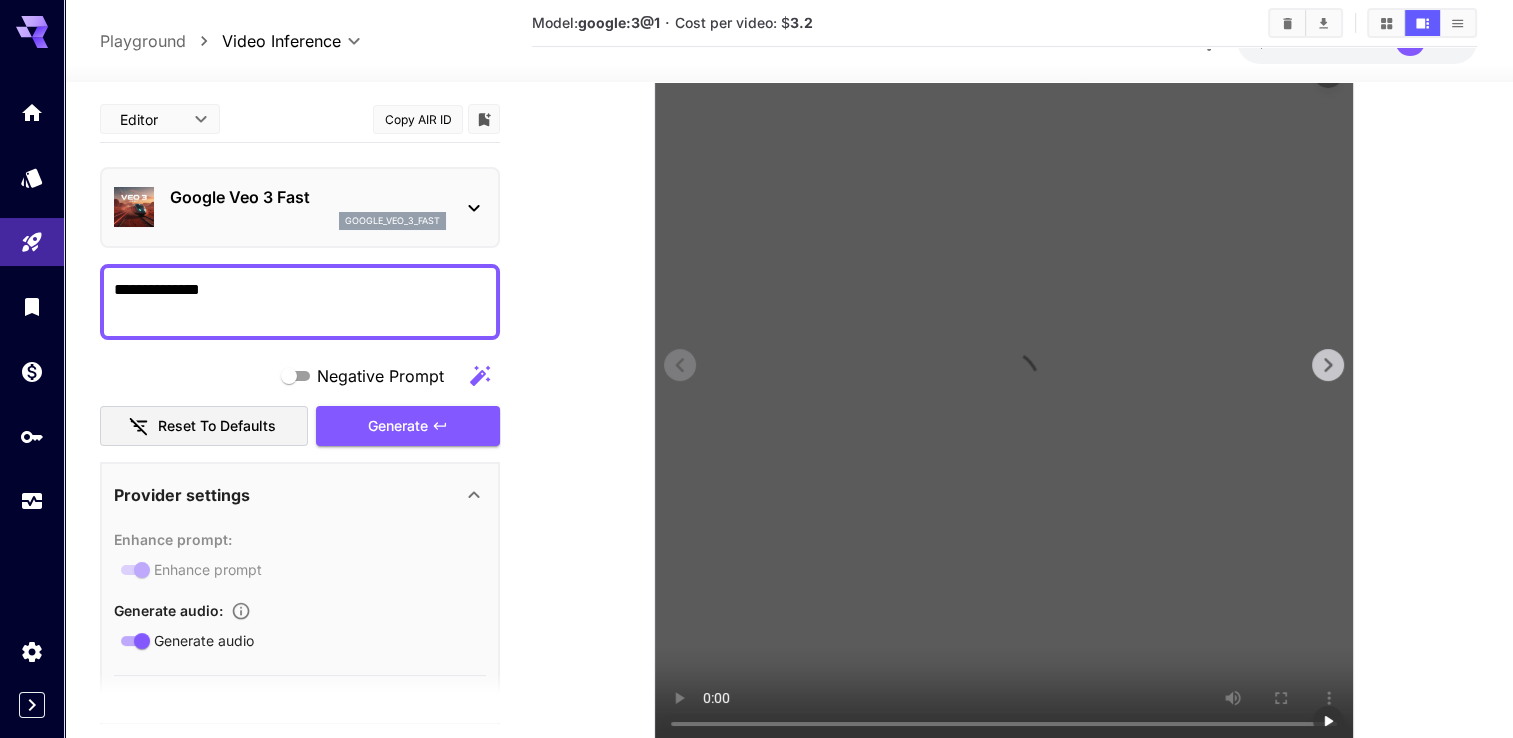 scroll, scrollTop: 350, scrollLeft: 0, axis: vertical 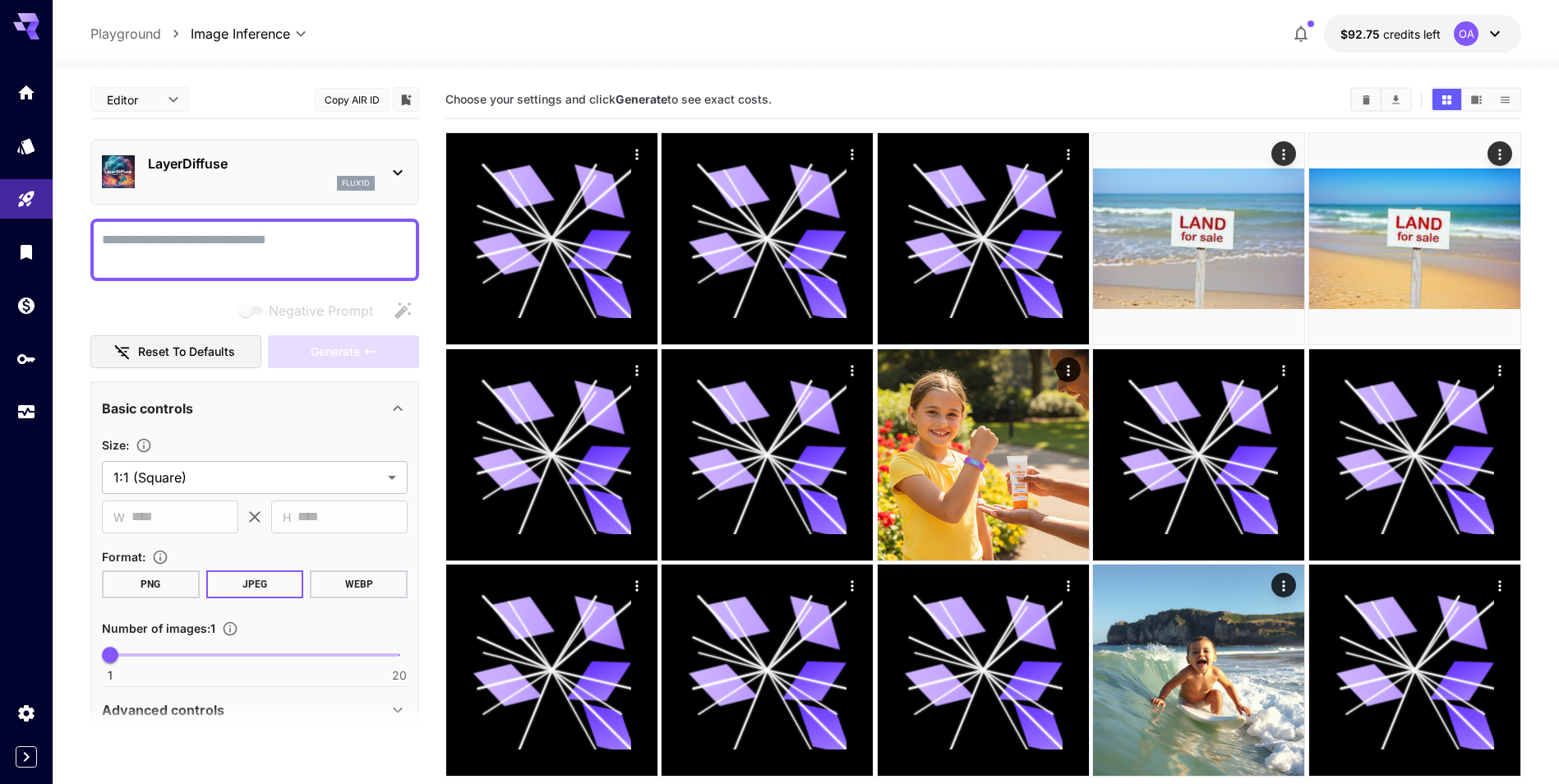 click on "flux1d" at bounding box center (261, 183) 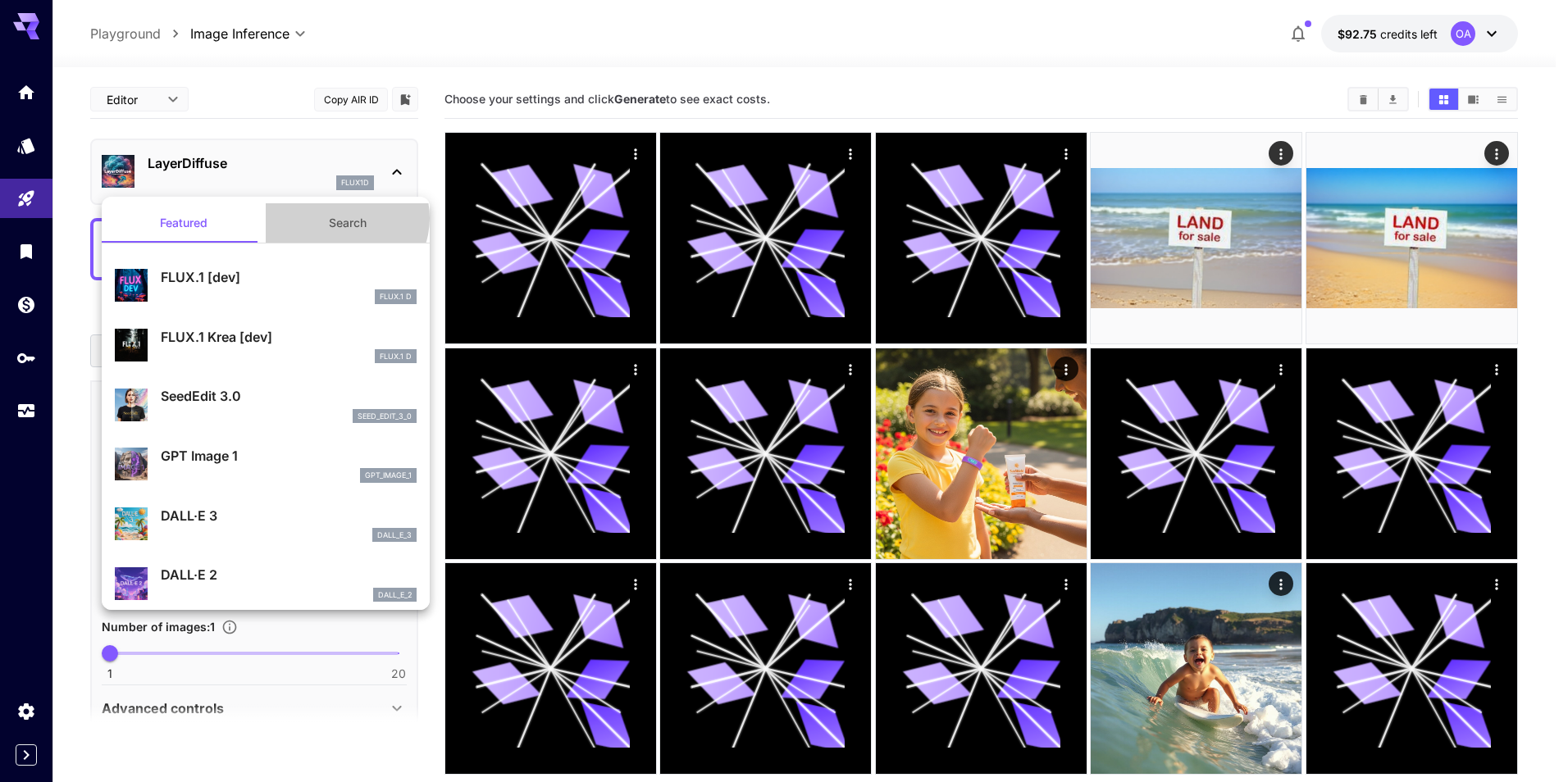 click on "Search" at bounding box center [348, 223] 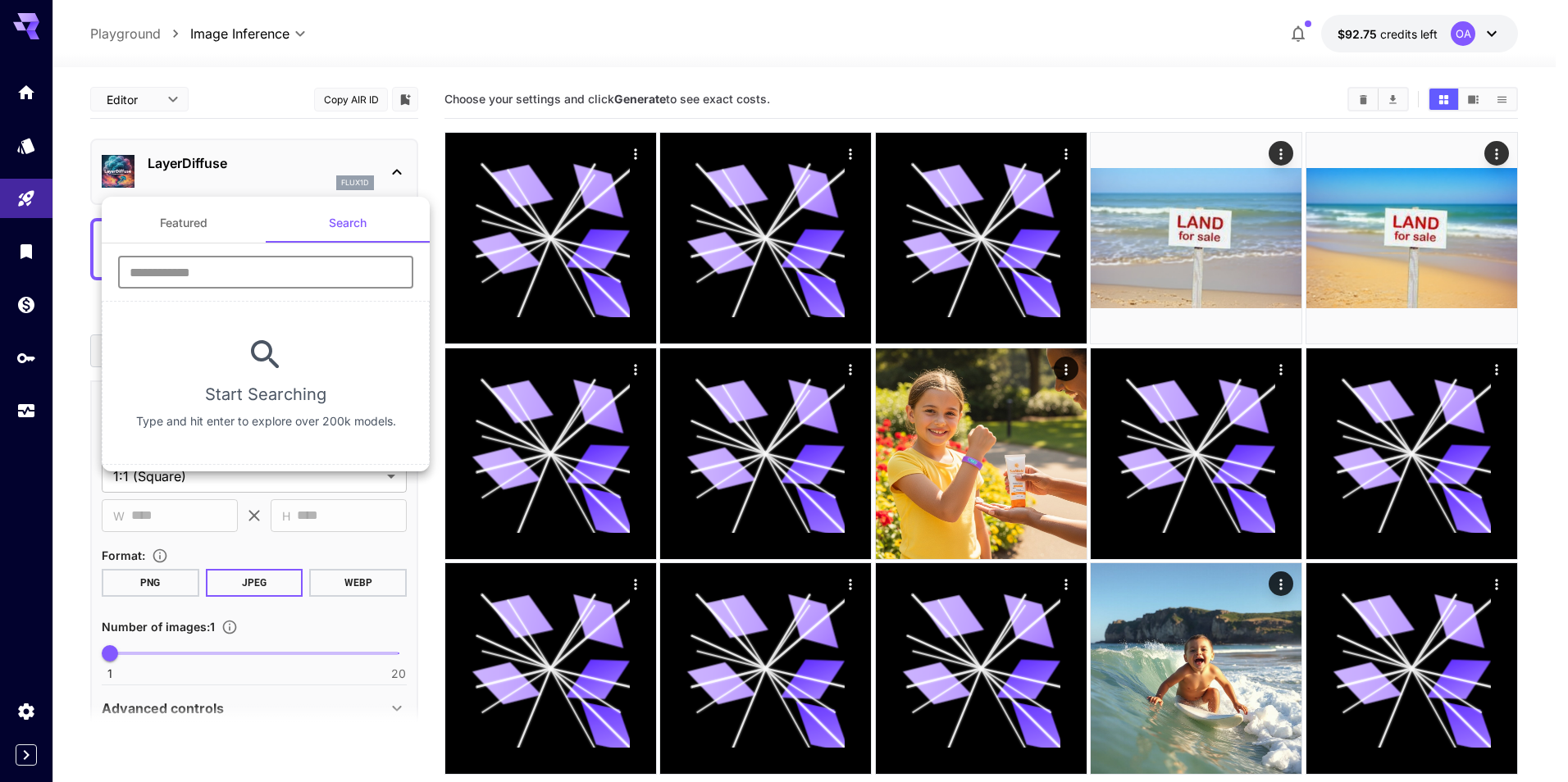 paste on "**********" 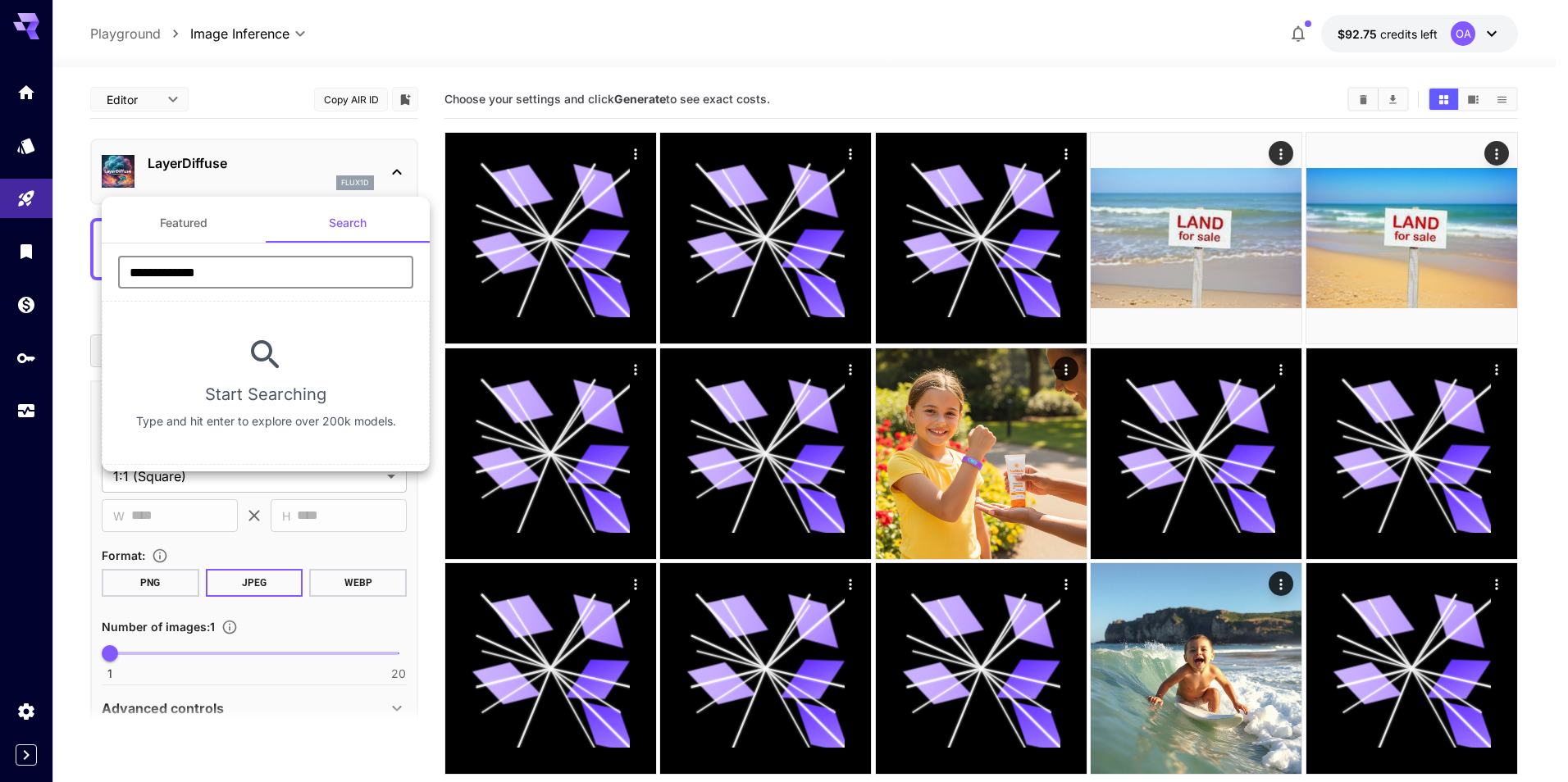 type on "**********" 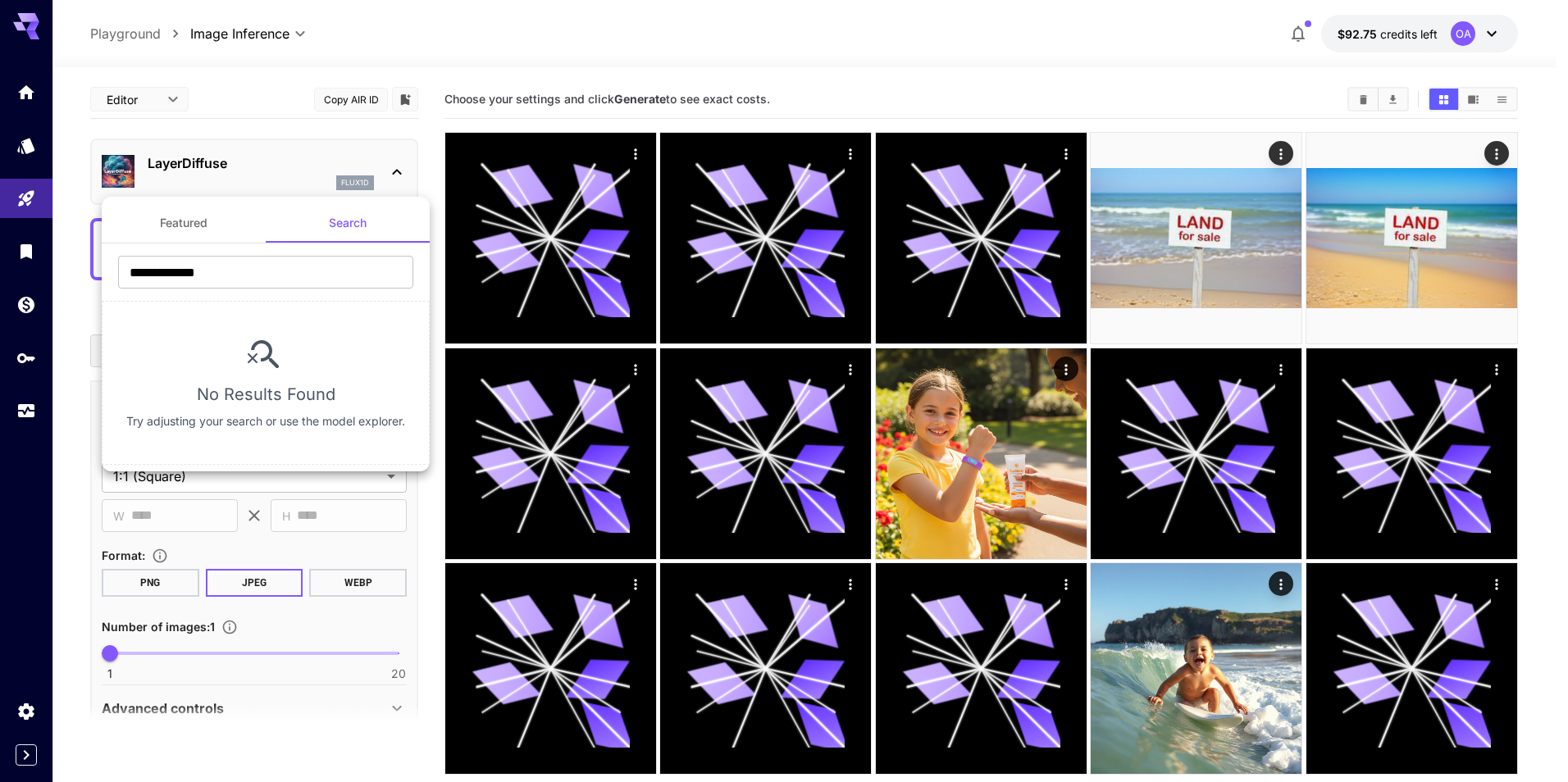 click at bounding box center [784, 391] 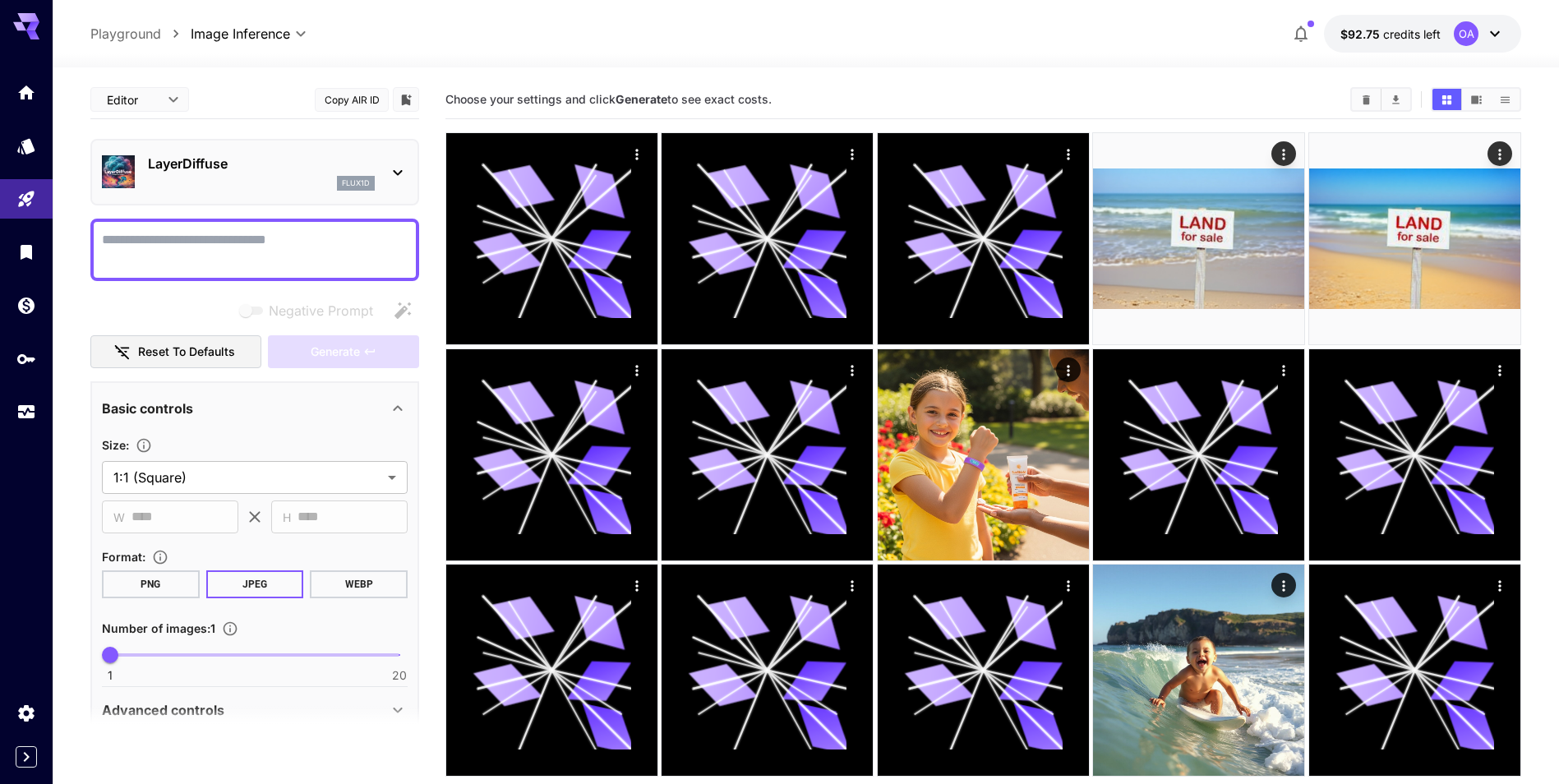 paste on "***" 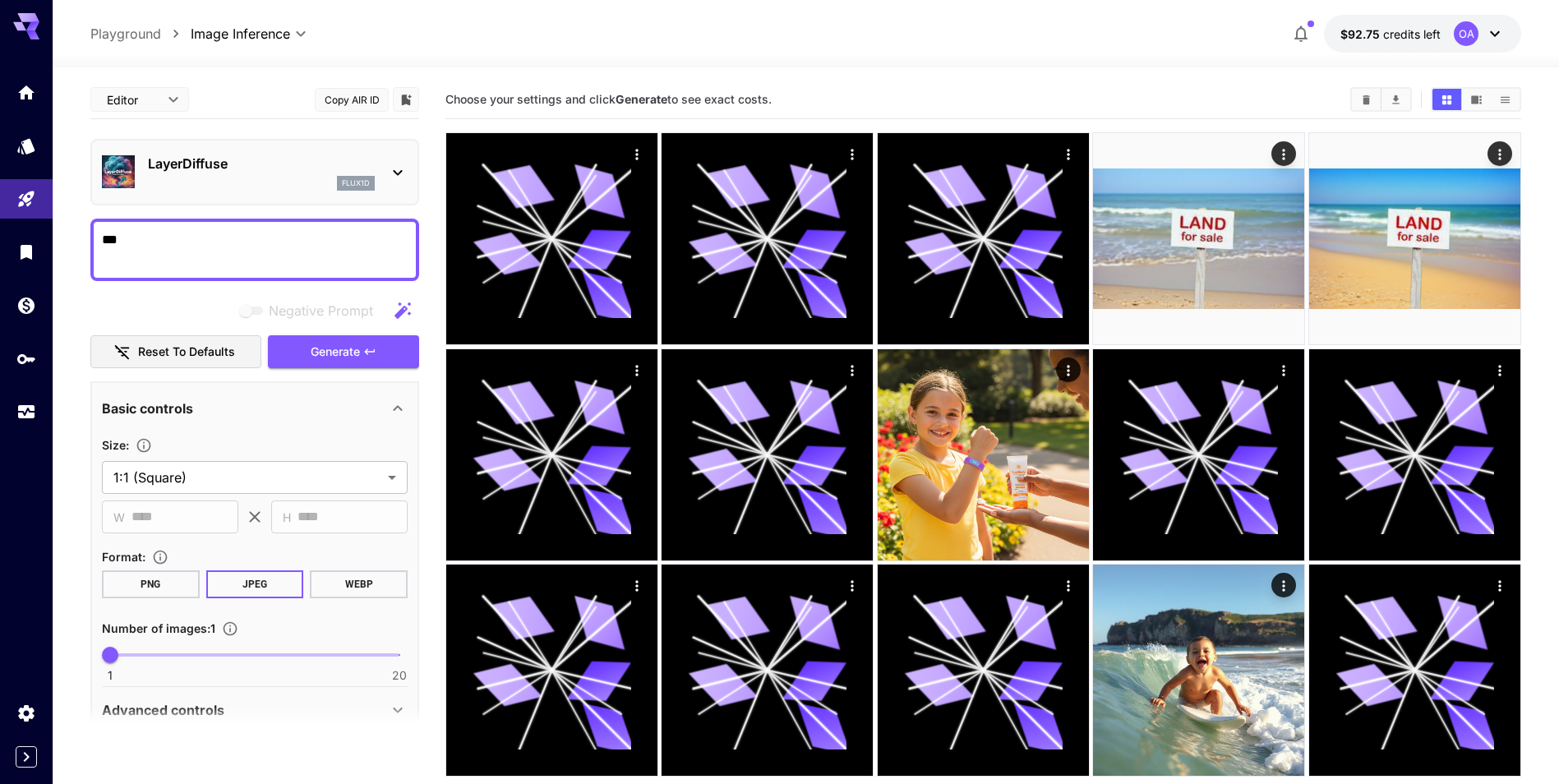 scroll, scrollTop: 82, scrollLeft: 0, axis: vertical 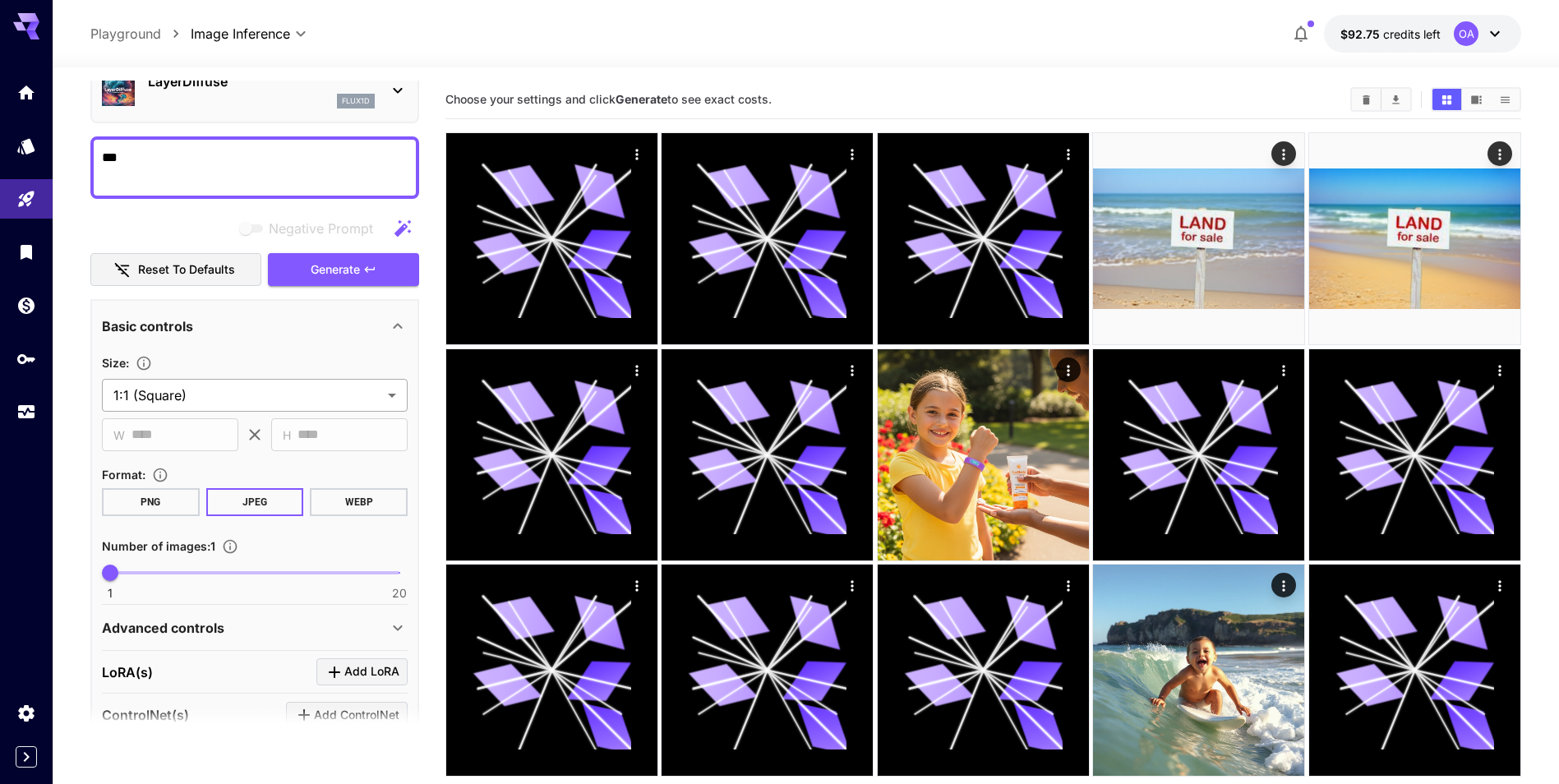 type on "***" 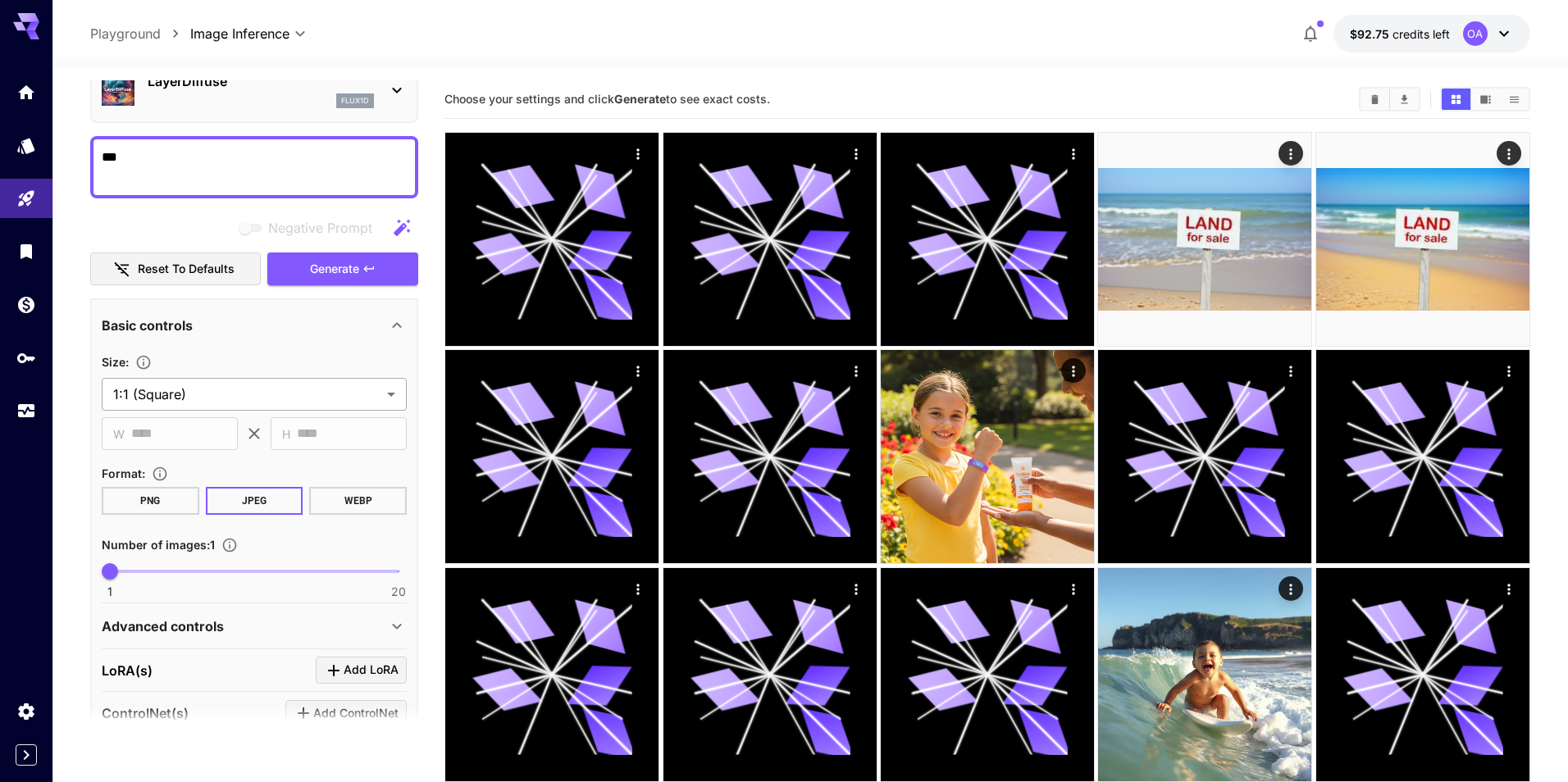 click on "**********" at bounding box center (784, 456) 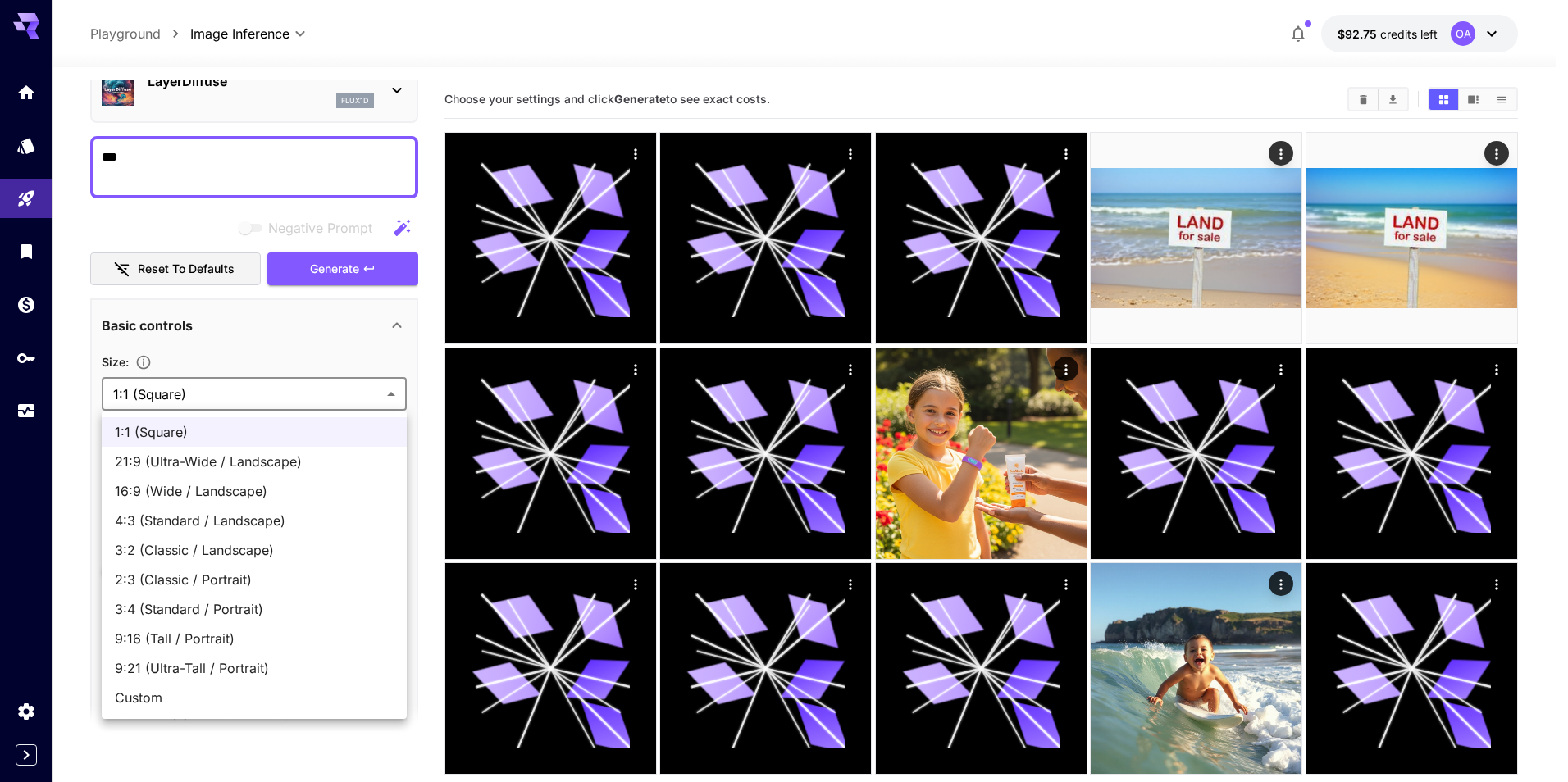 click at bounding box center (784, 391) 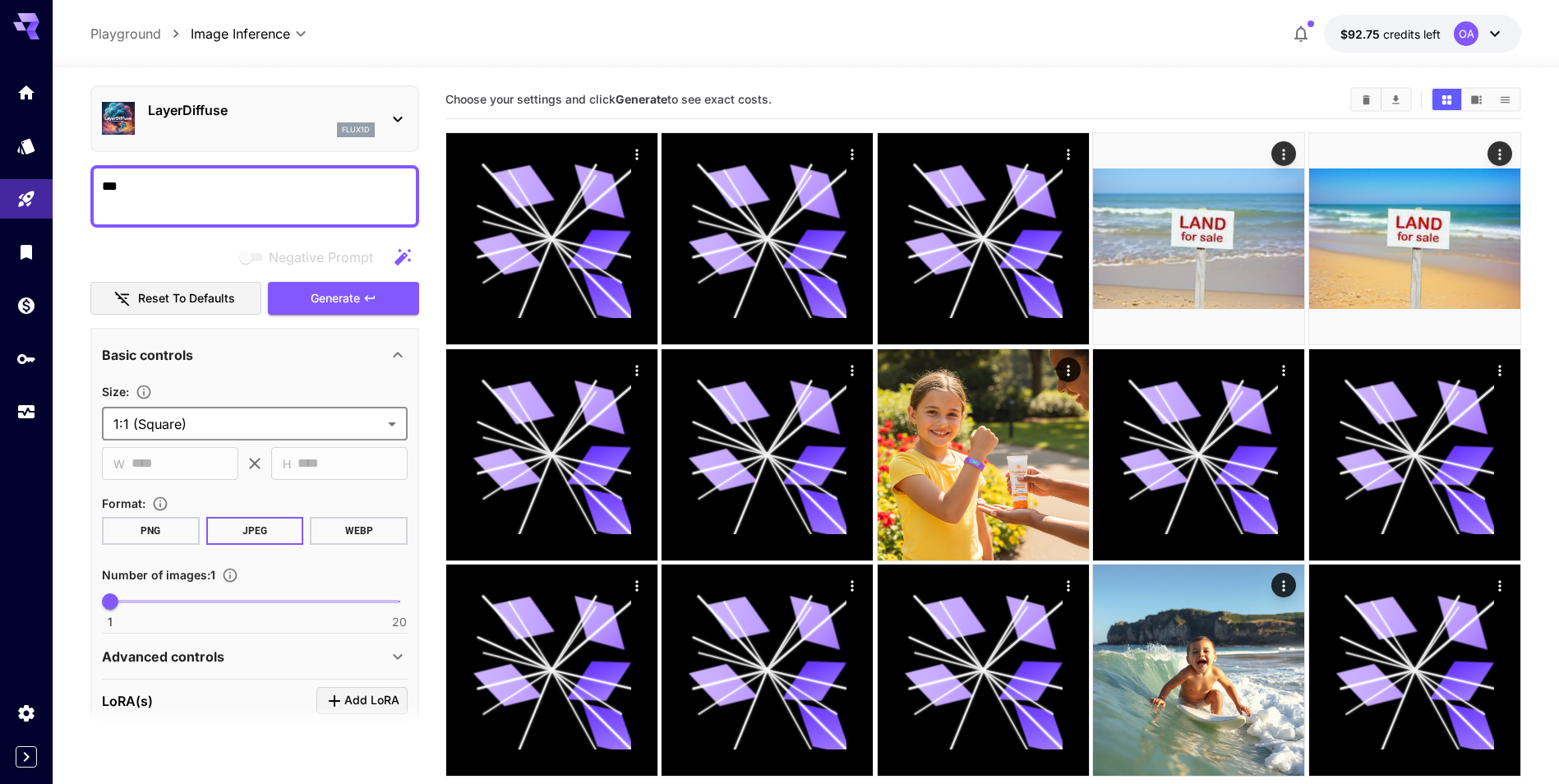 scroll, scrollTop: 0, scrollLeft: 0, axis: both 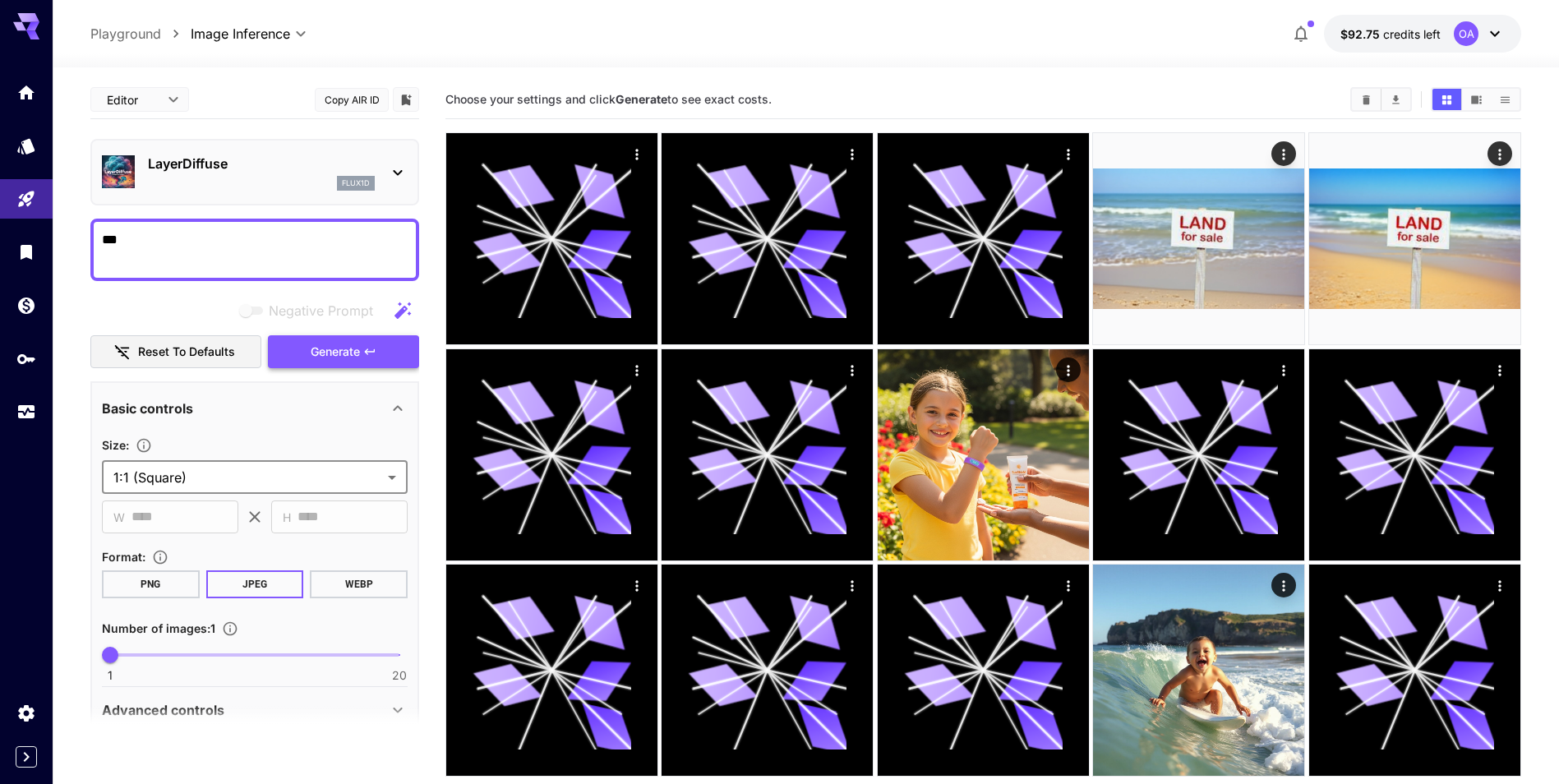 click on "Generate" at bounding box center (344, 352) 